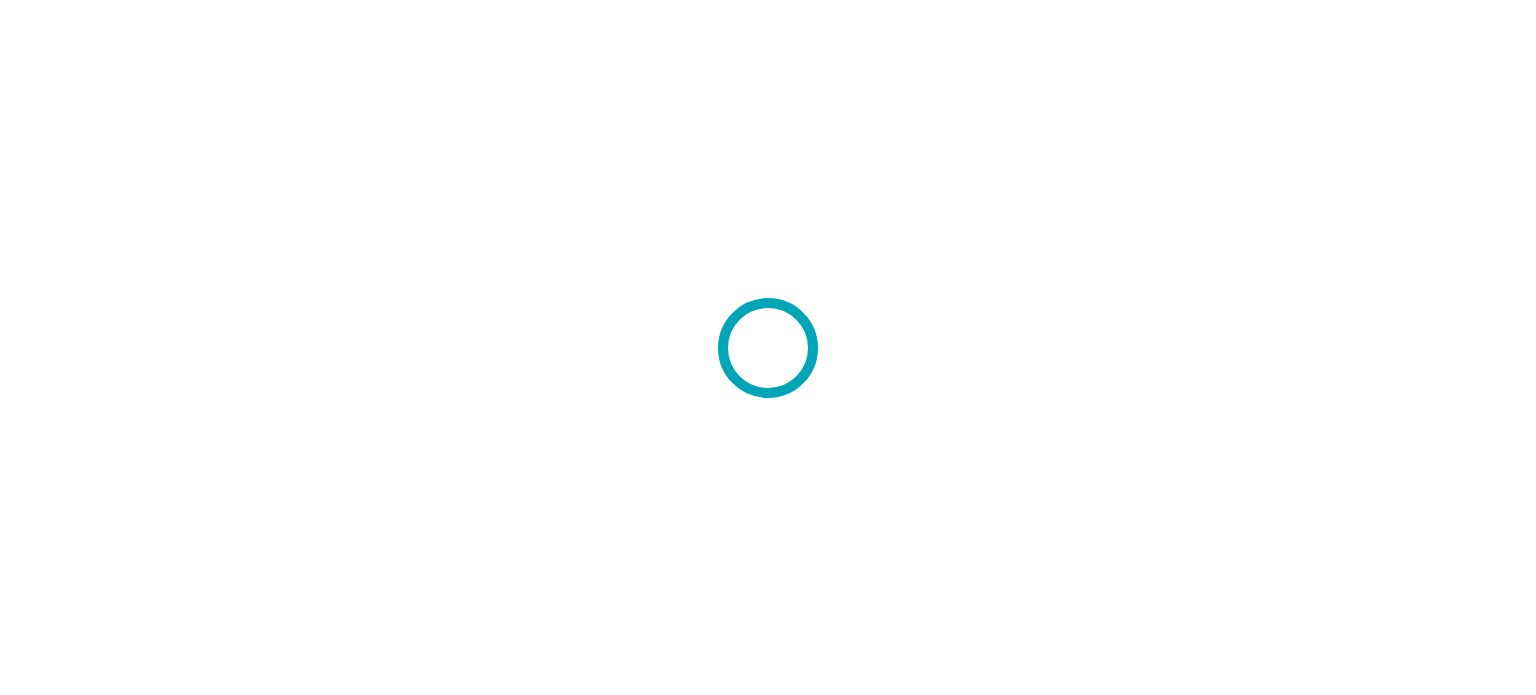 scroll, scrollTop: 0, scrollLeft: 0, axis: both 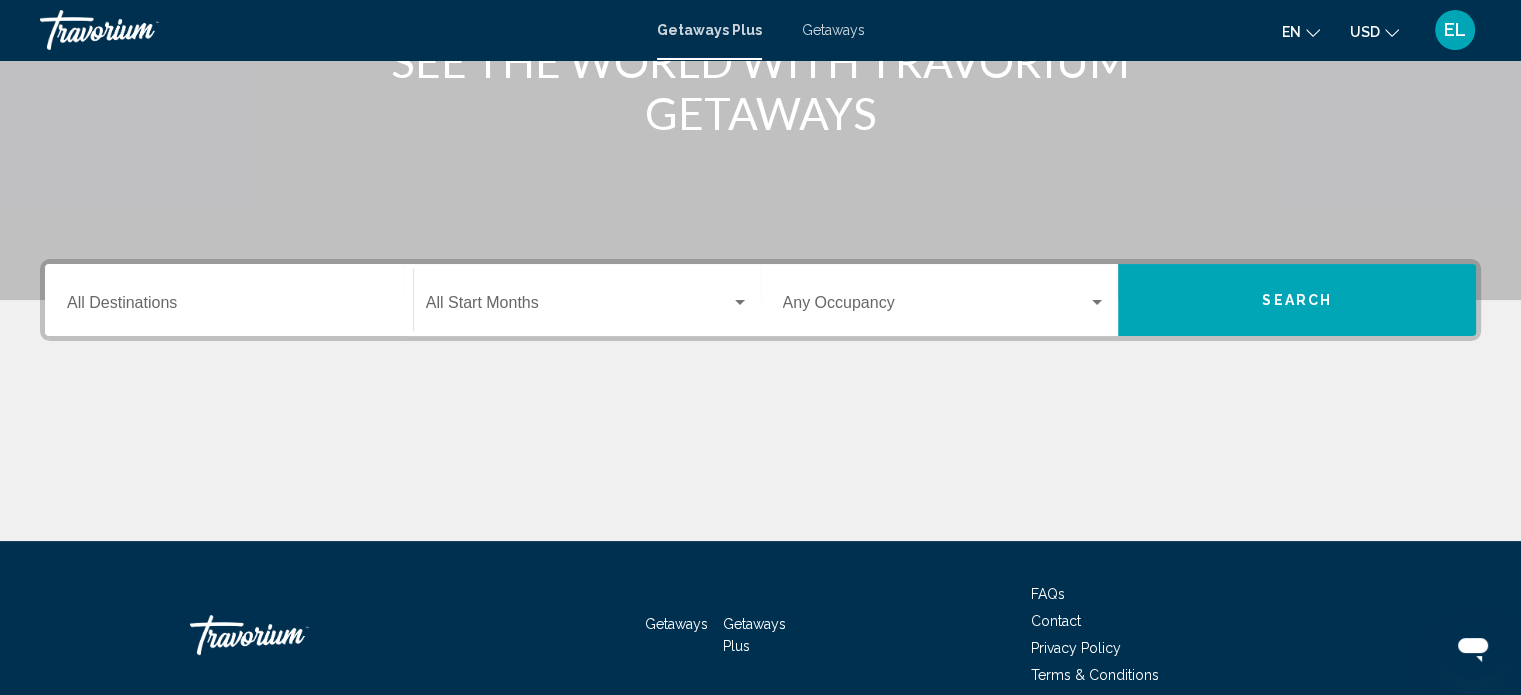 click on "Destination All Destinations" at bounding box center (229, 307) 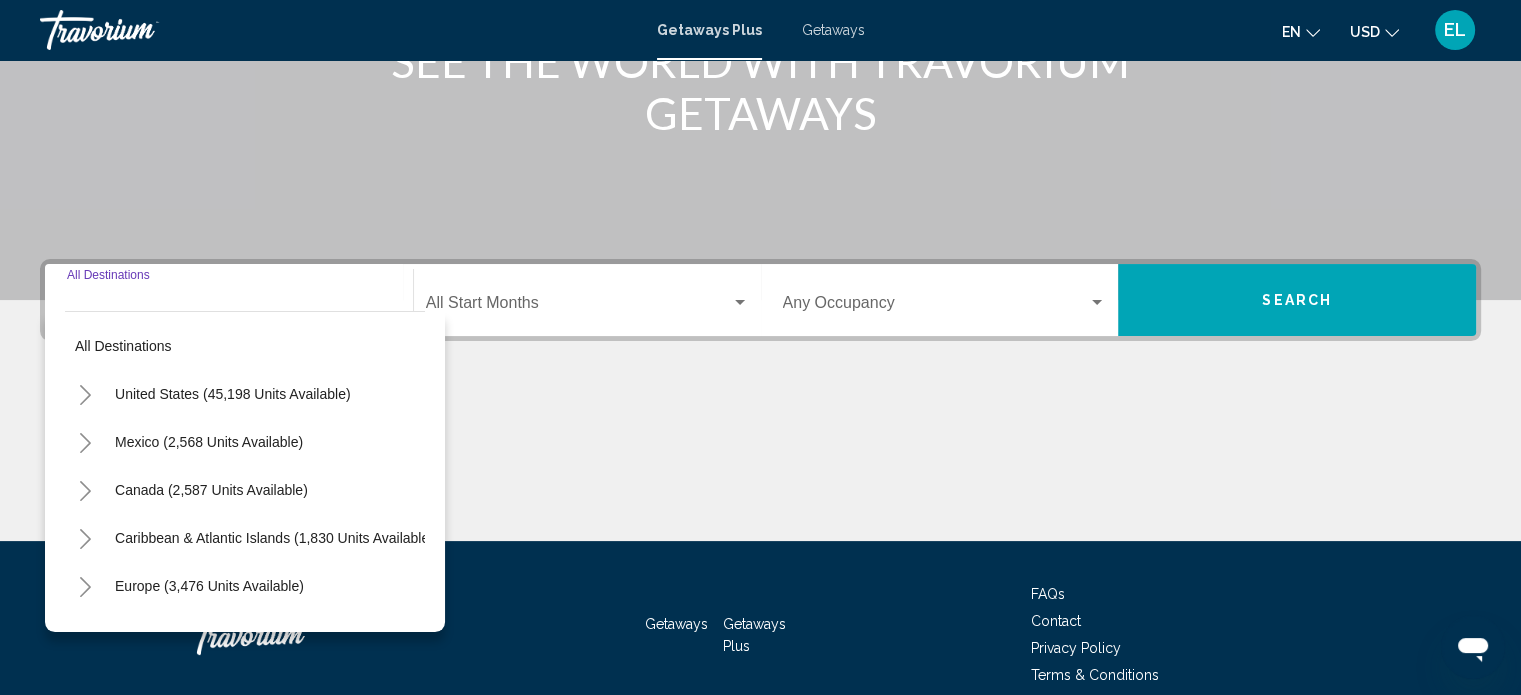 scroll, scrollTop: 390, scrollLeft: 0, axis: vertical 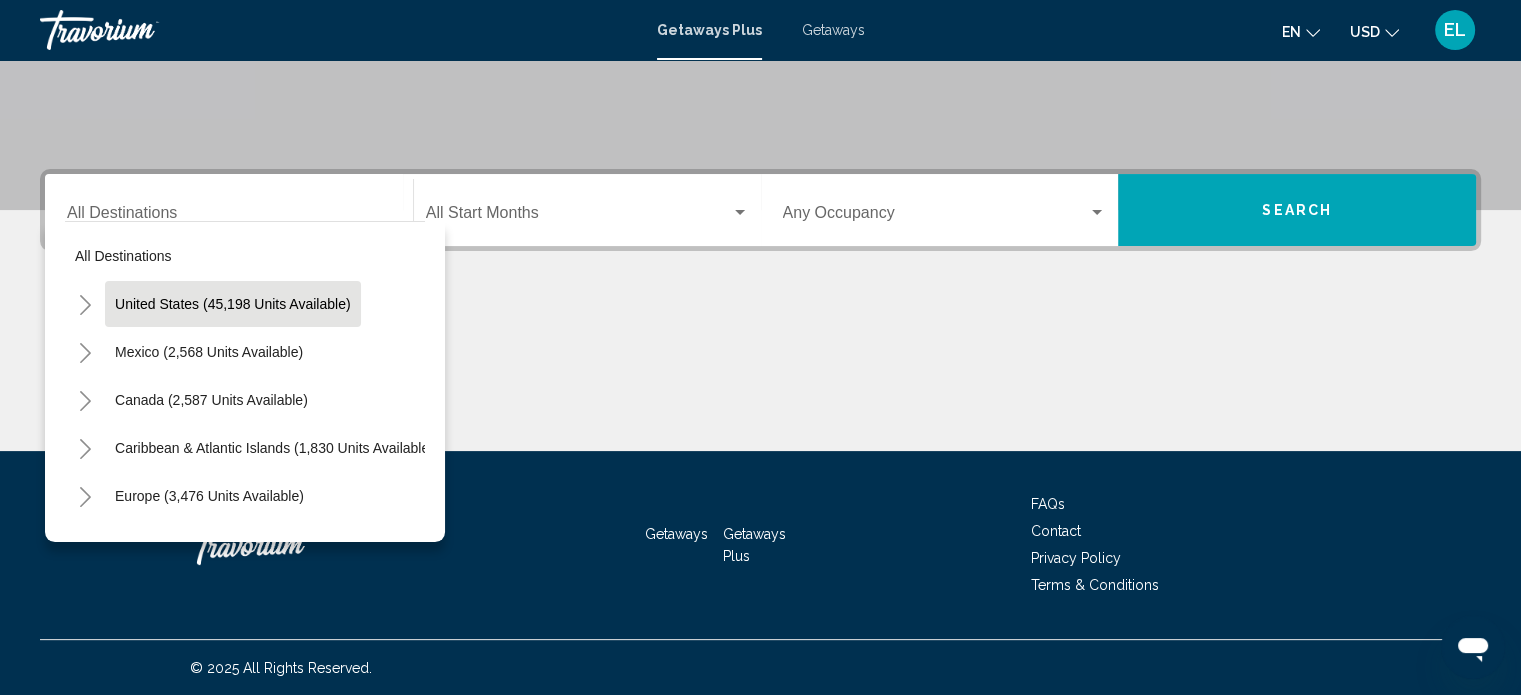 click on "United States (45,198 units available)" at bounding box center (209, 352) 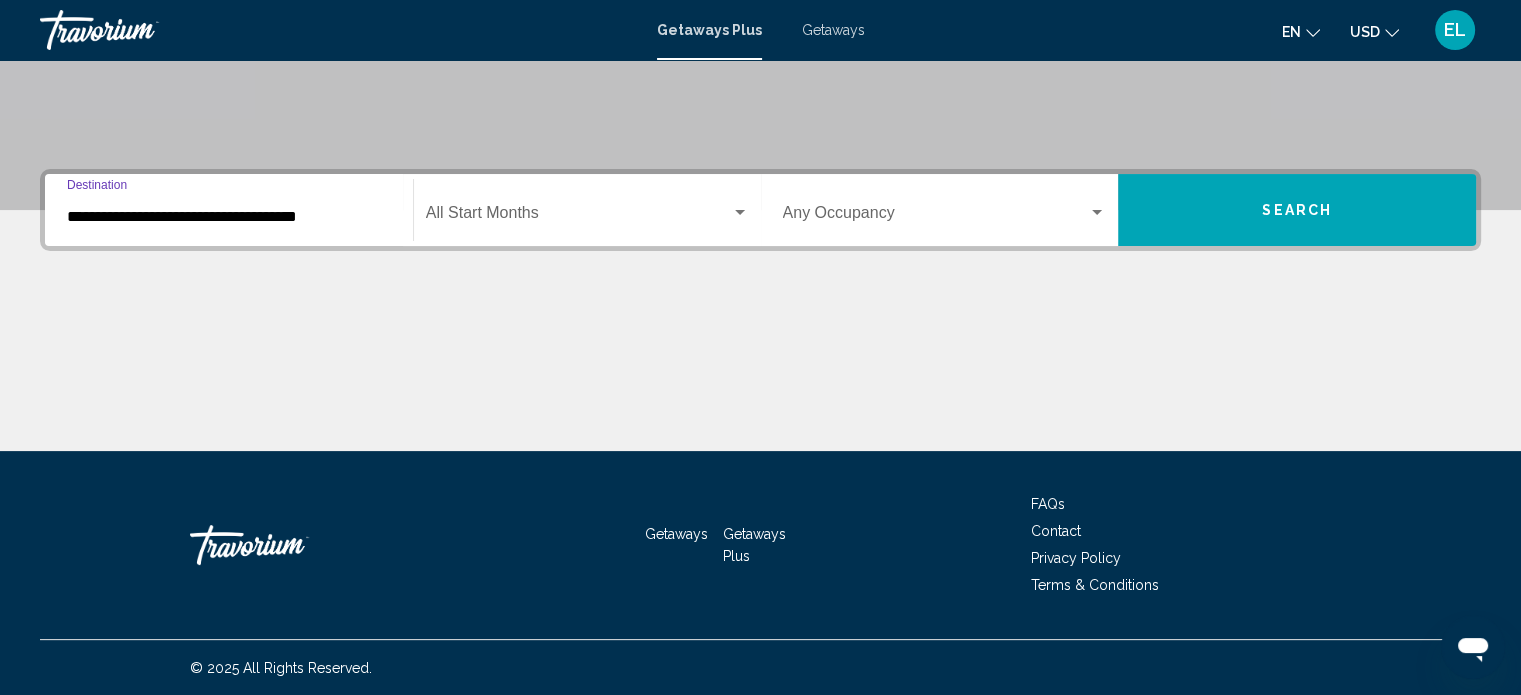 click on "**********" at bounding box center (229, 217) 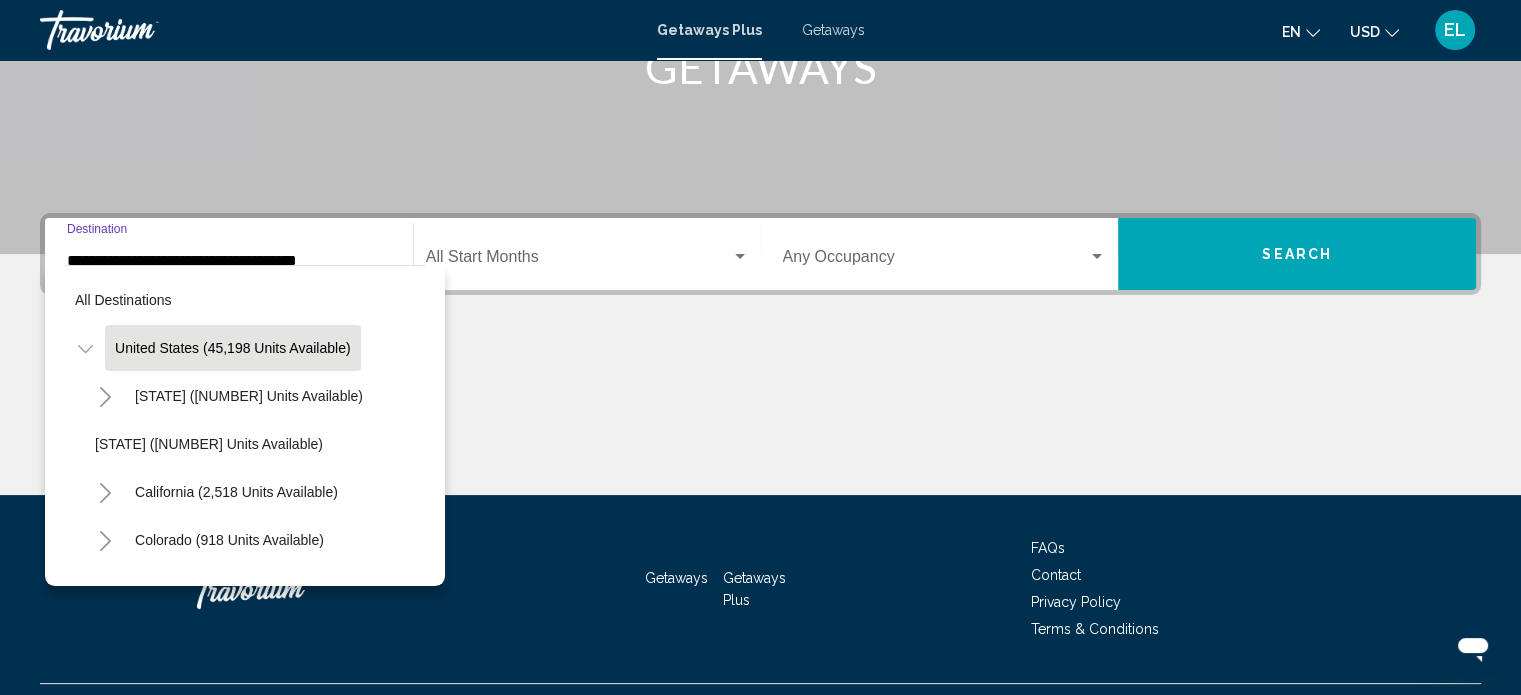 click 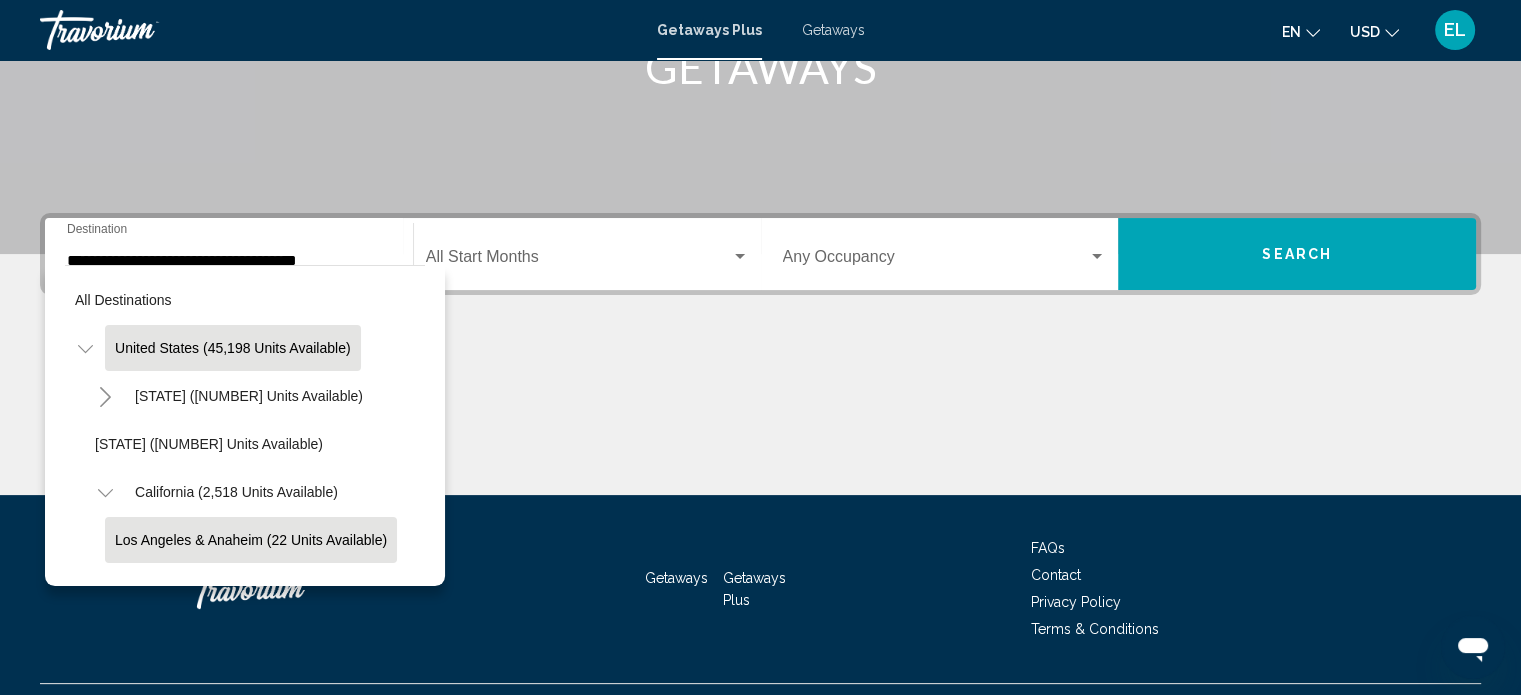 scroll, scrollTop: 100, scrollLeft: 0, axis: vertical 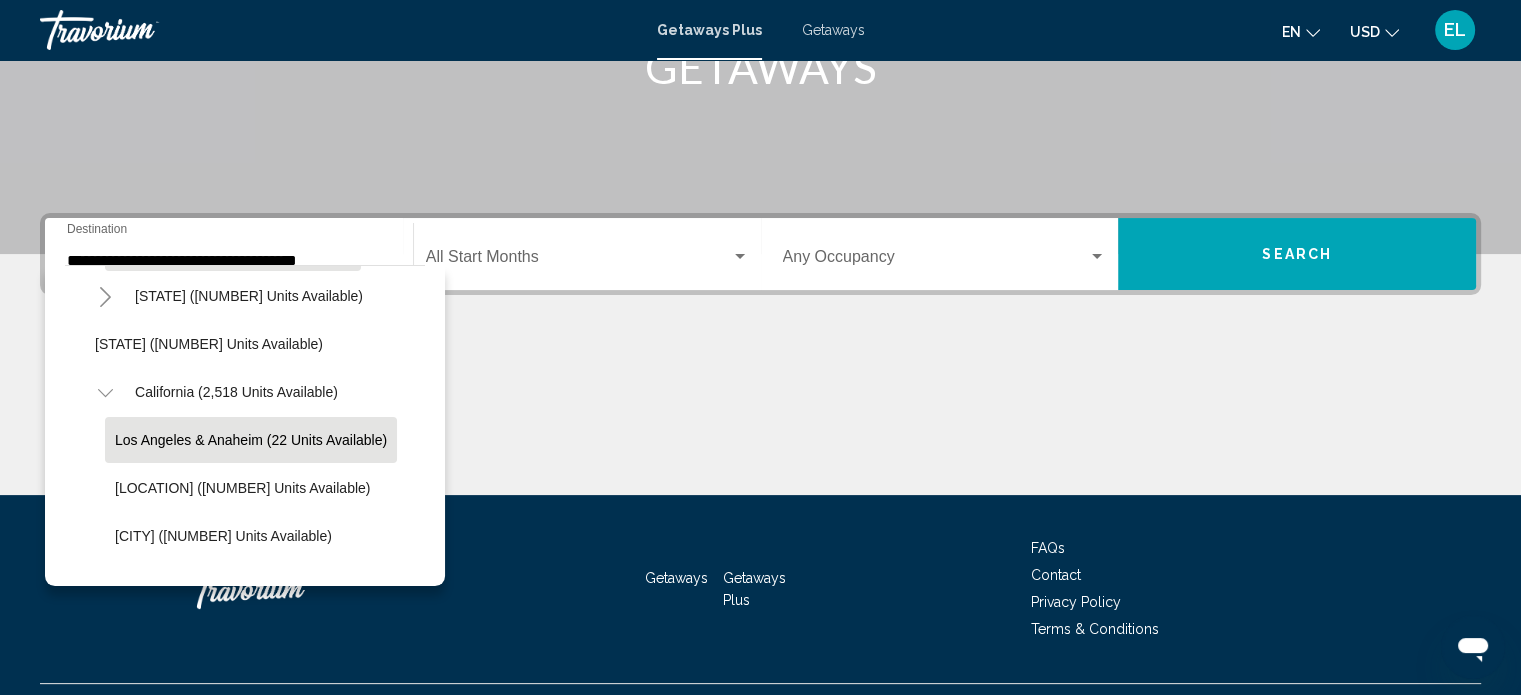 click on "Los Angeles & Anaheim (22 units available)" 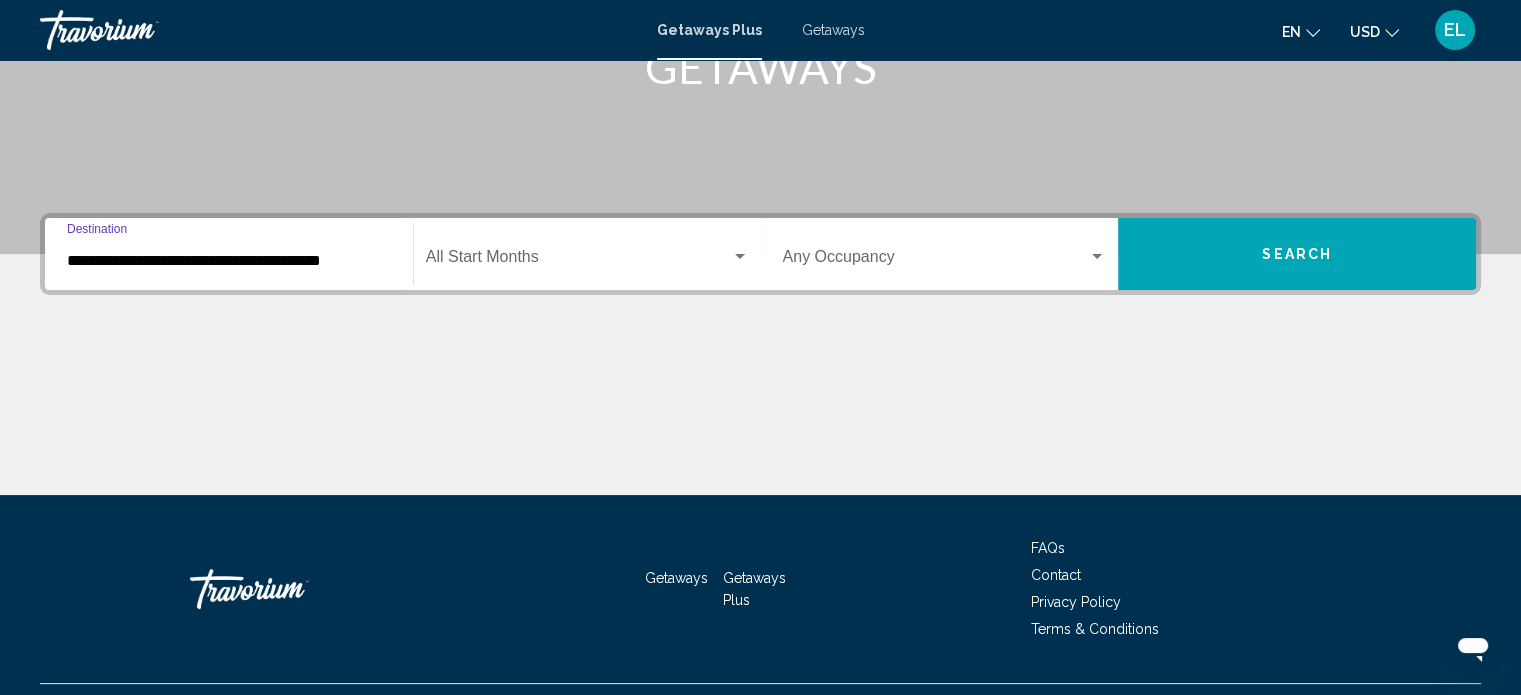 scroll, scrollTop: 390, scrollLeft: 0, axis: vertical 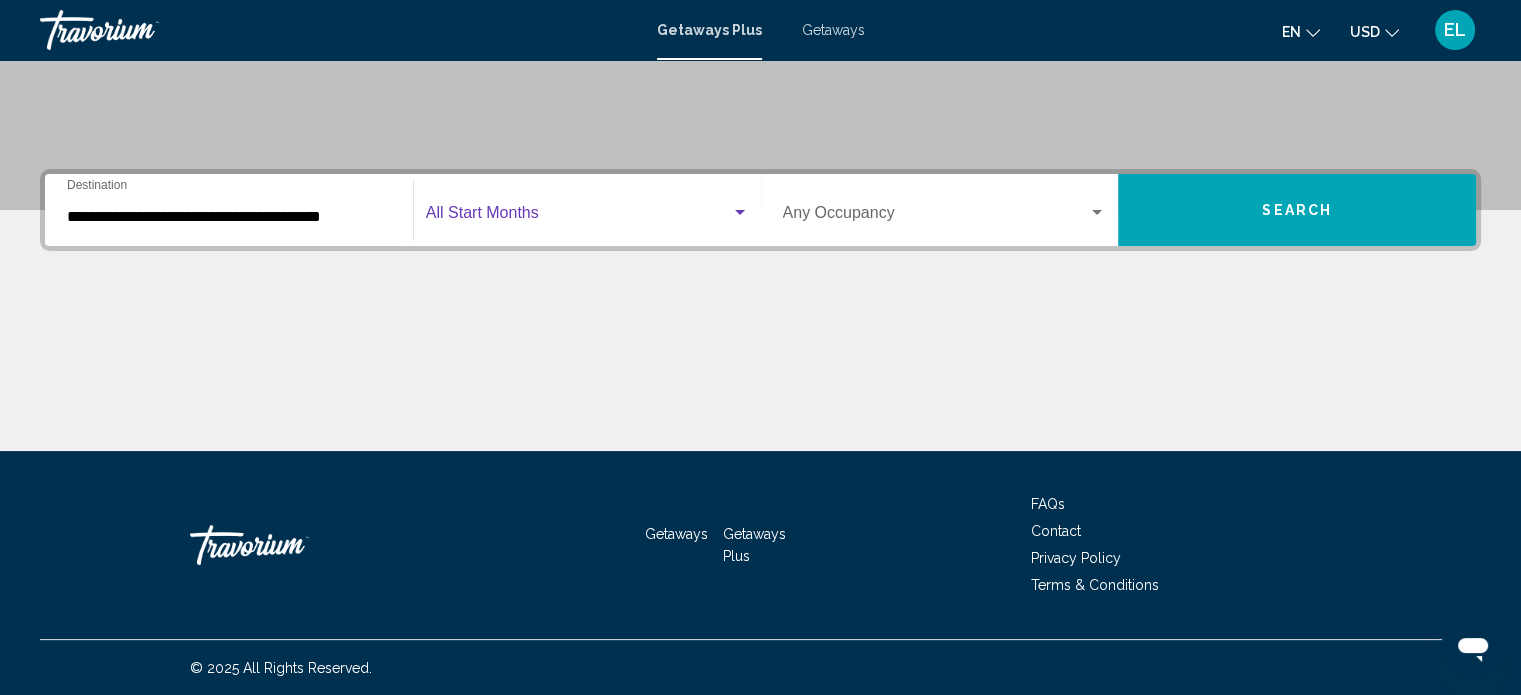 click at bounding box center (578, 217) 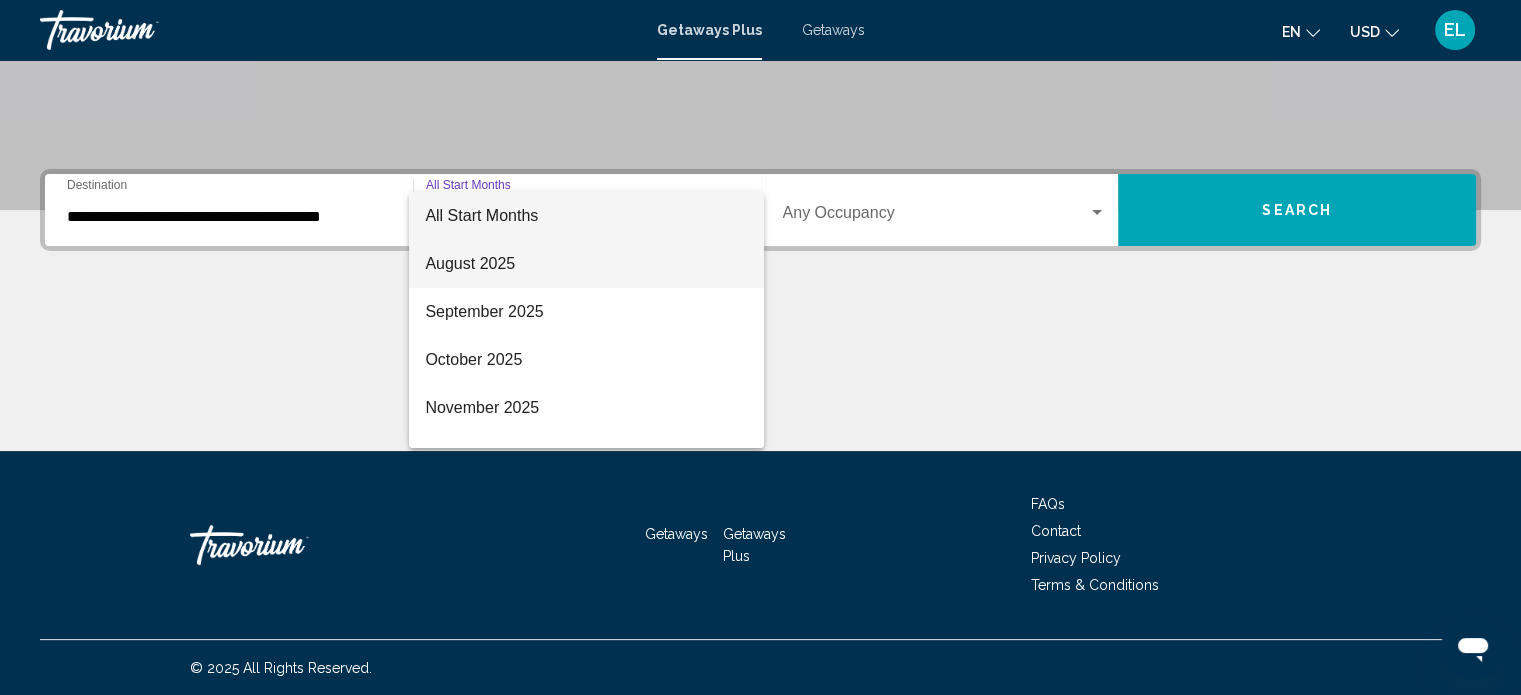 click on "August 2025" at bounding box center (586, 264) 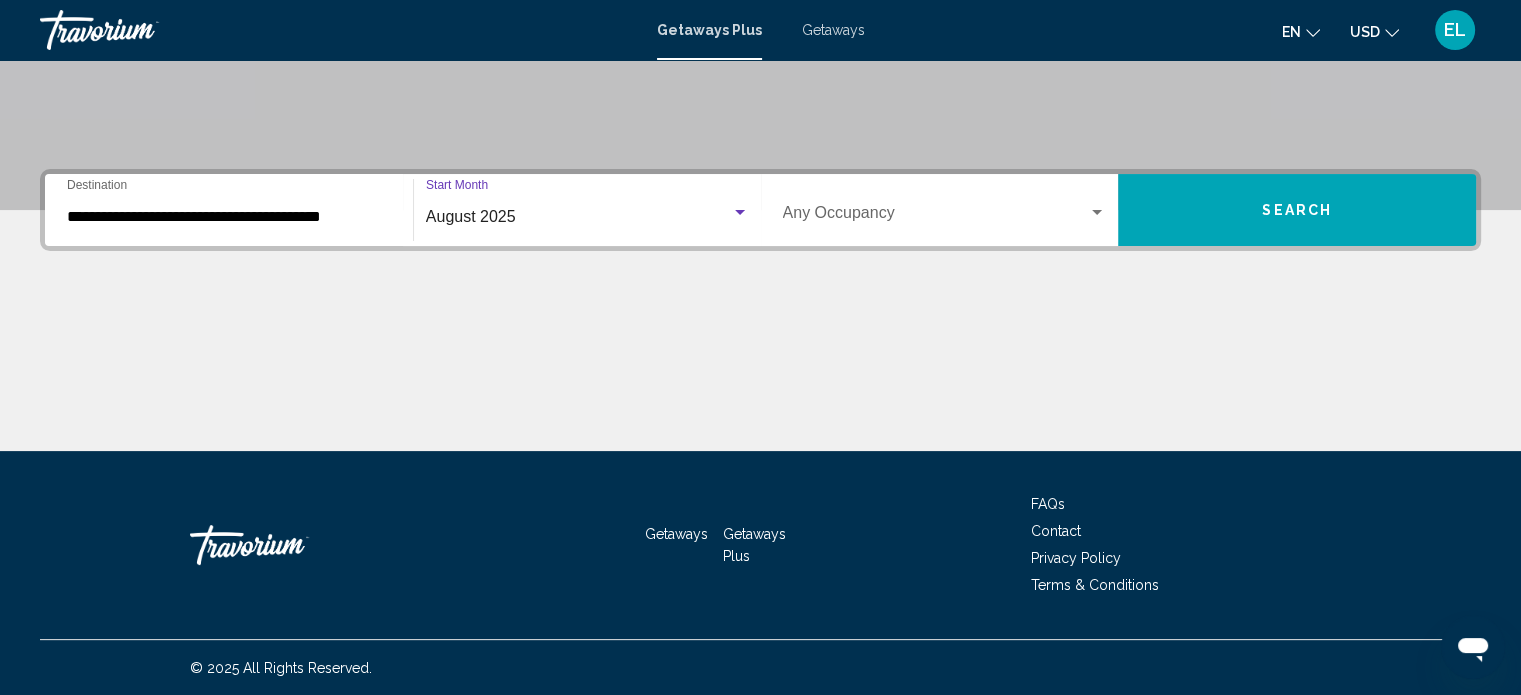 click on "Search" at bounding box center [1297, 210] 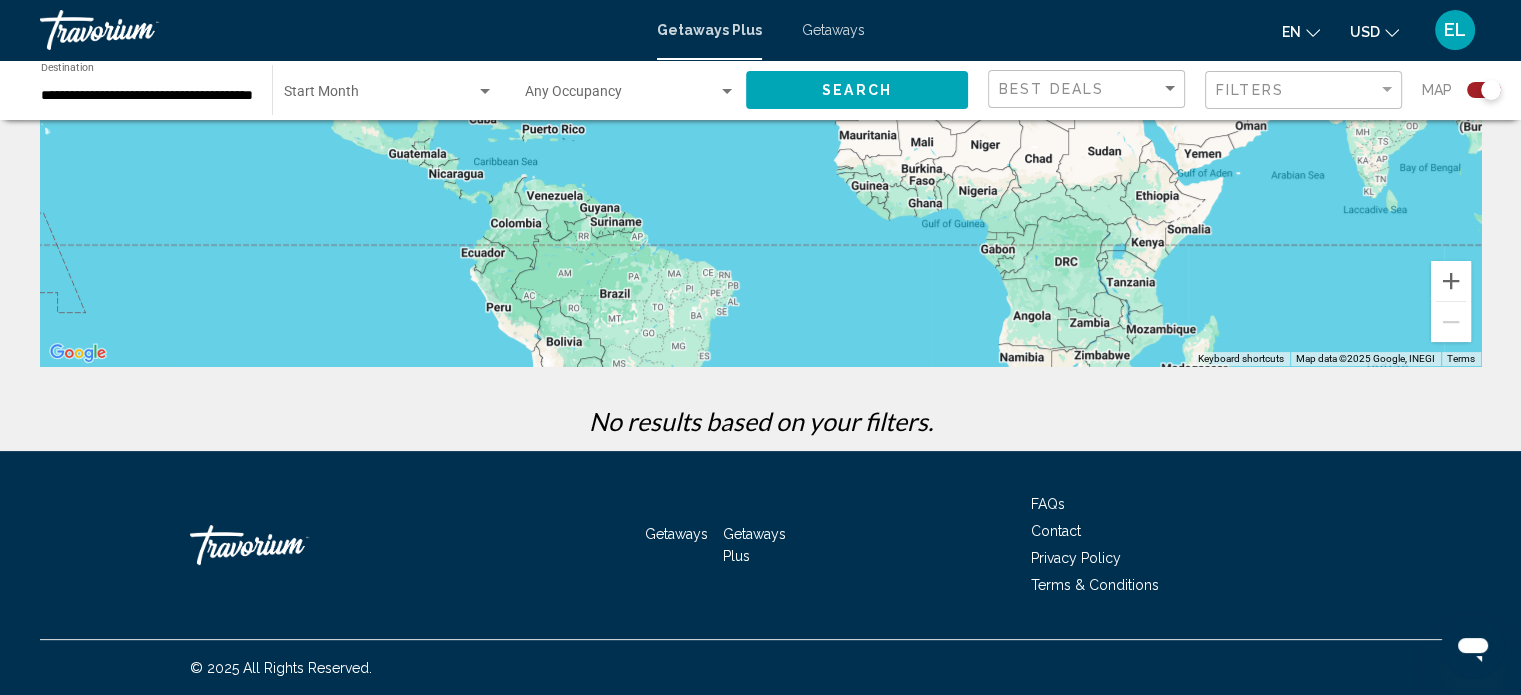 scroll, scrollTop: 0, scrollLeft: 0, axis: both 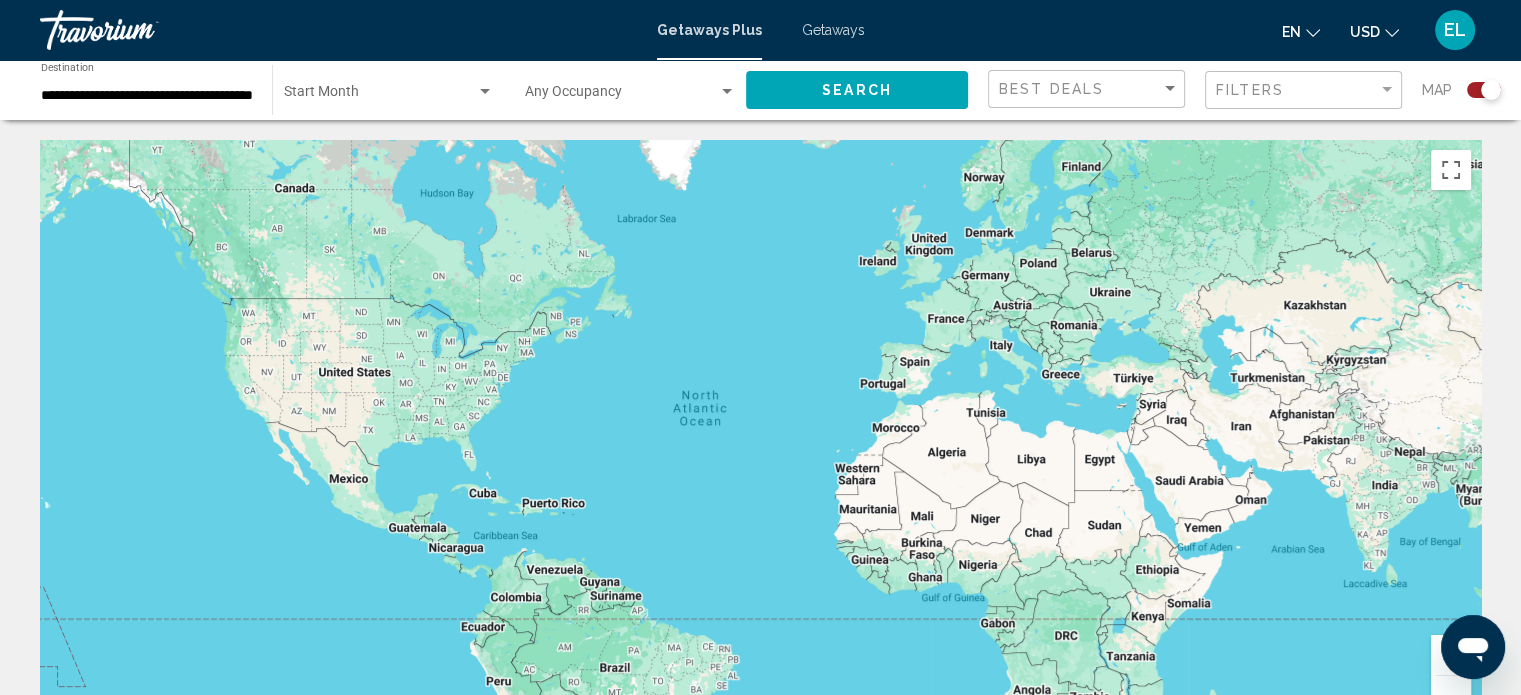 click at bounding box center (380, 96) 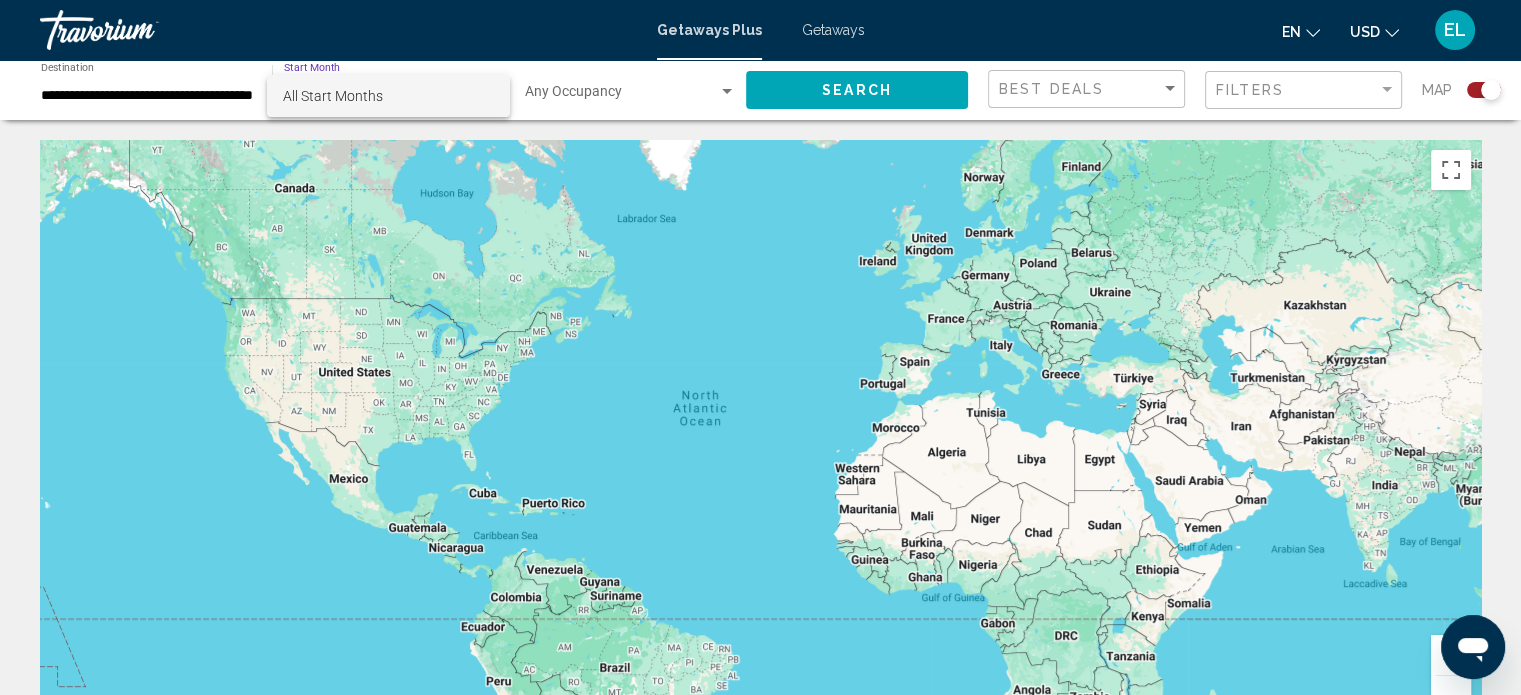 click at bounding box center (760, 347) 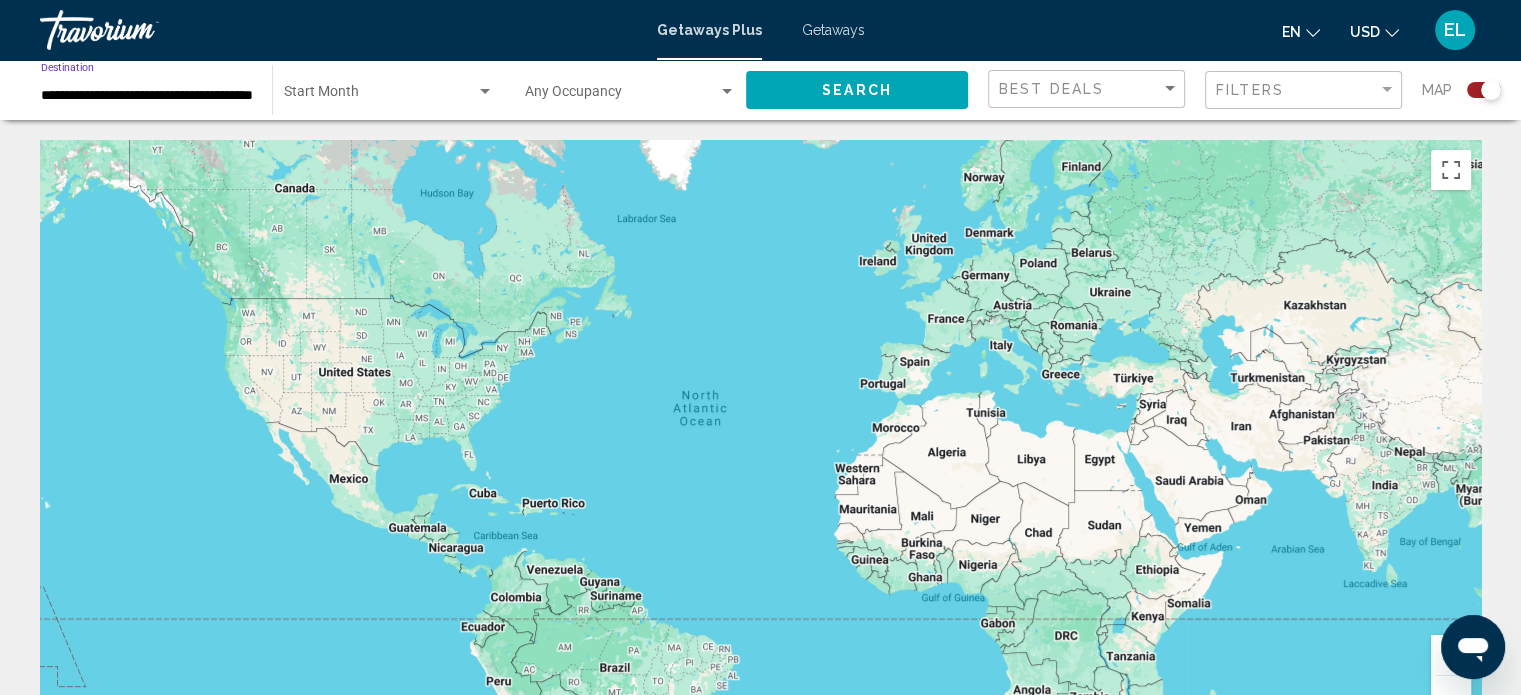 click on "**********" at bounding box center (146, 96) 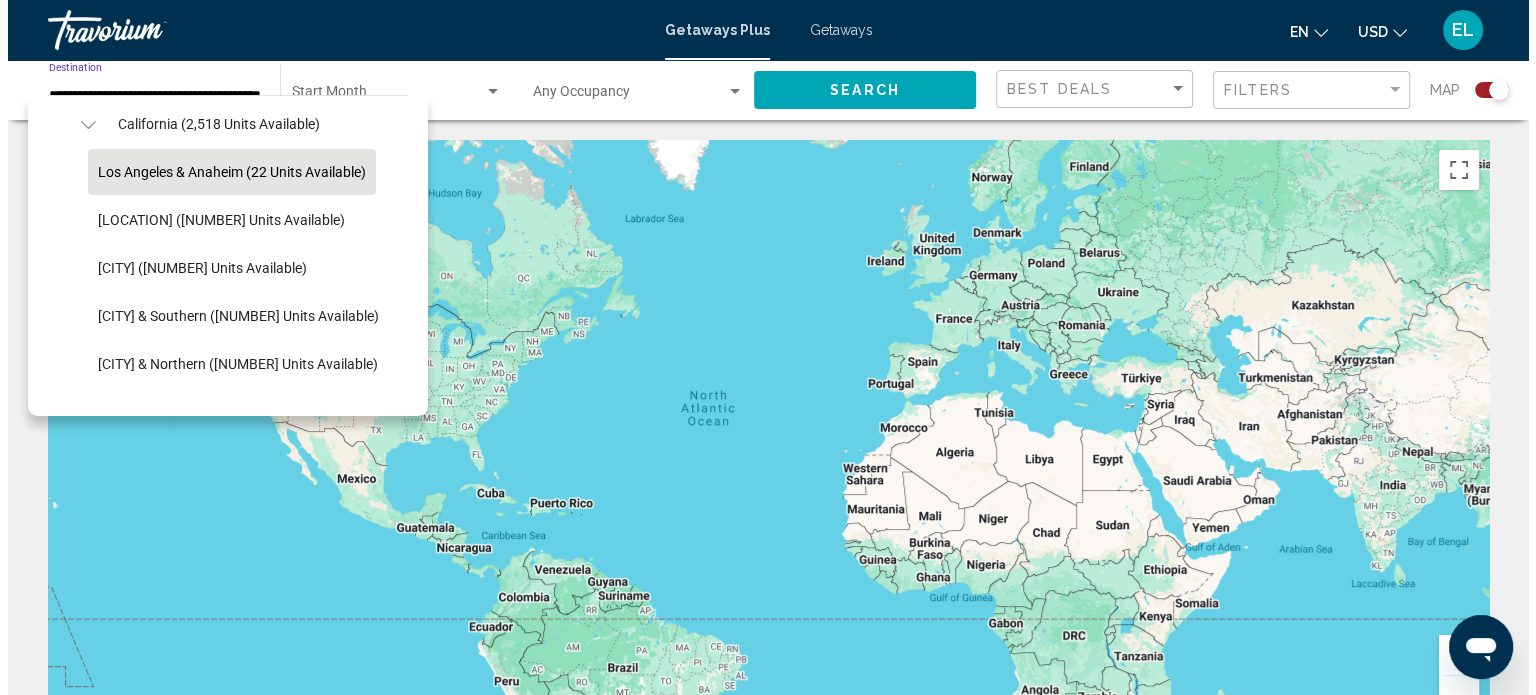 scroll, scrollTop: 226, scrollLeft: 0, axis: vertical 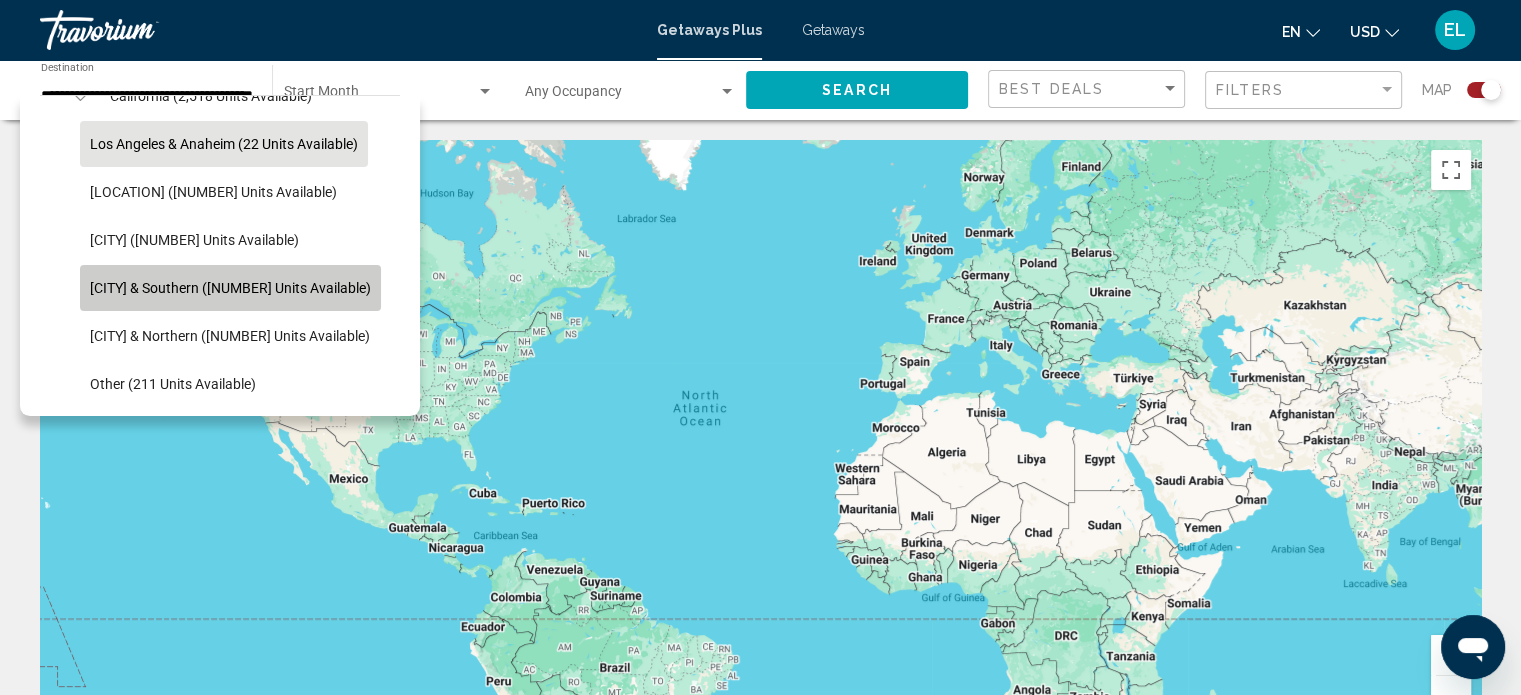 click on "[CITY] & Southern ([NUMBER] units available)" 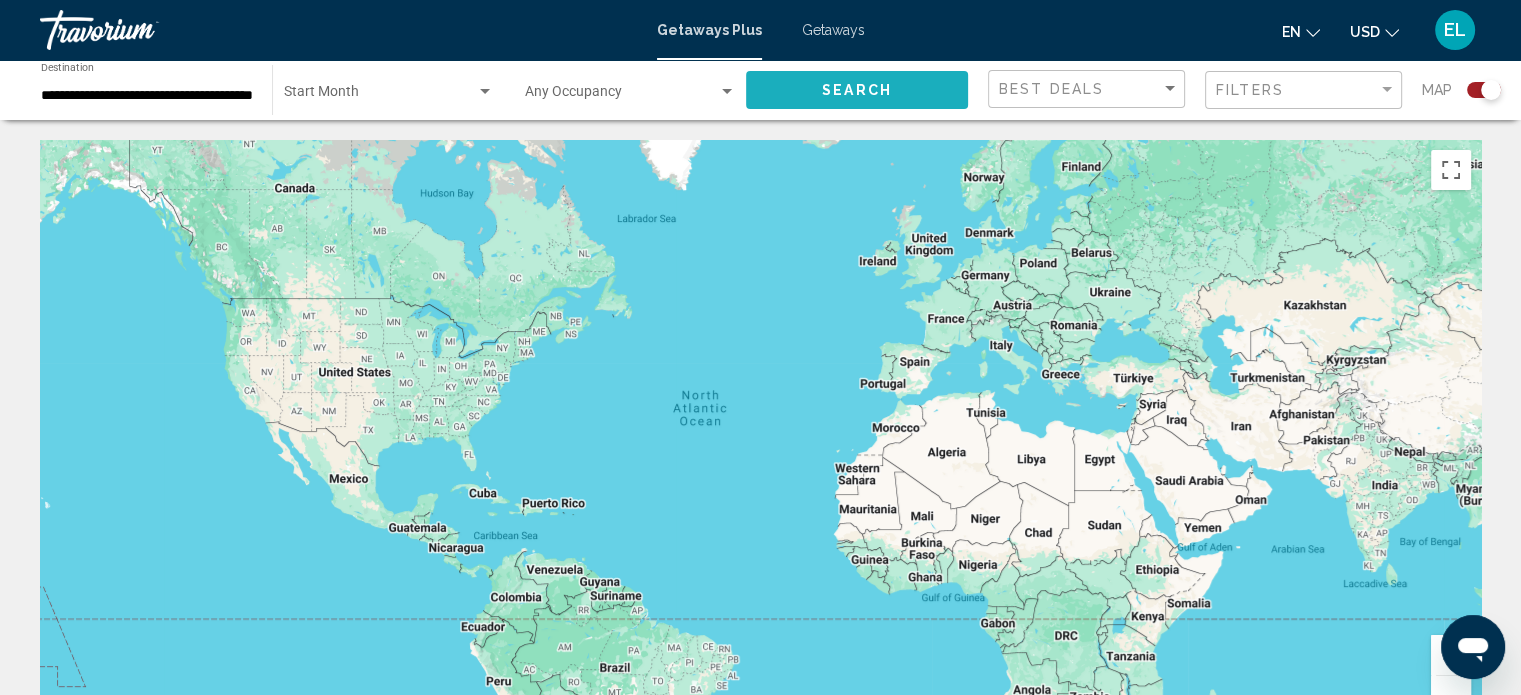 click on "Search" 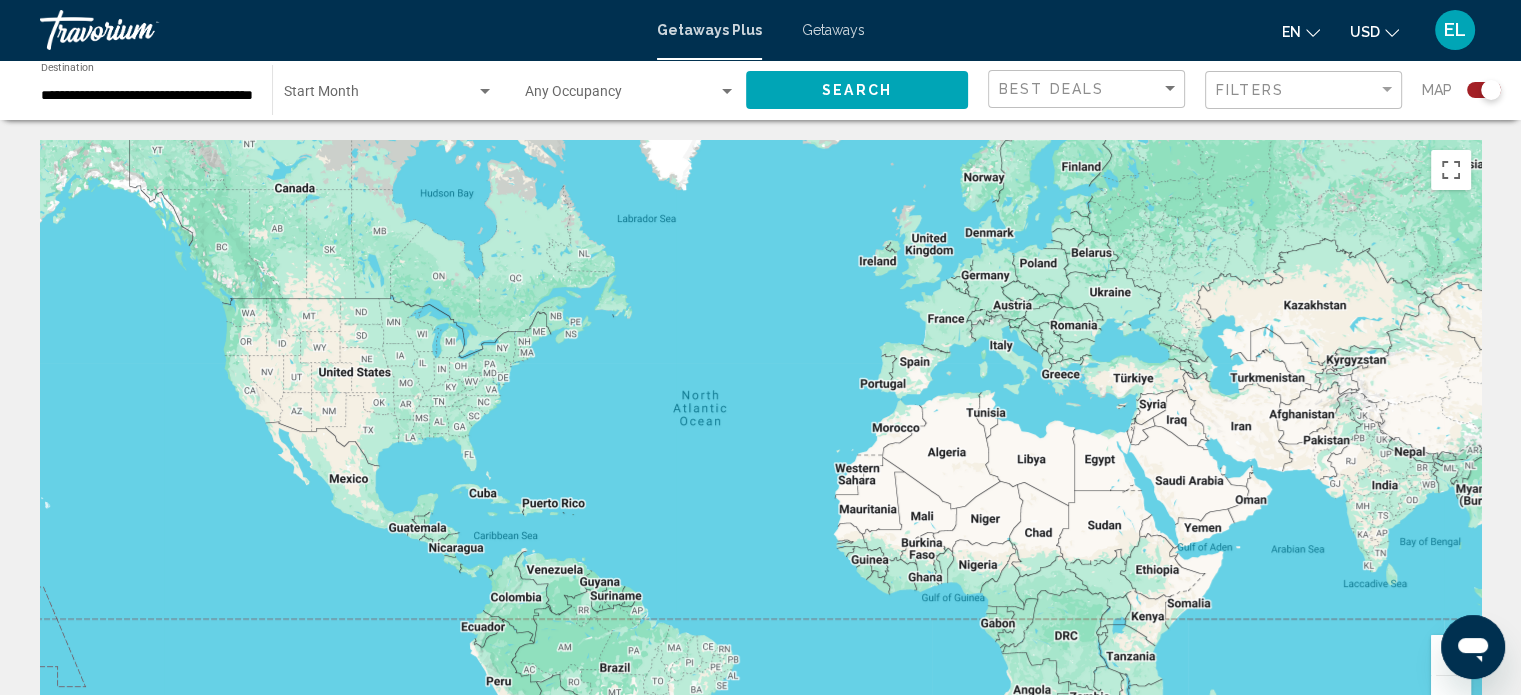 click on "Map" 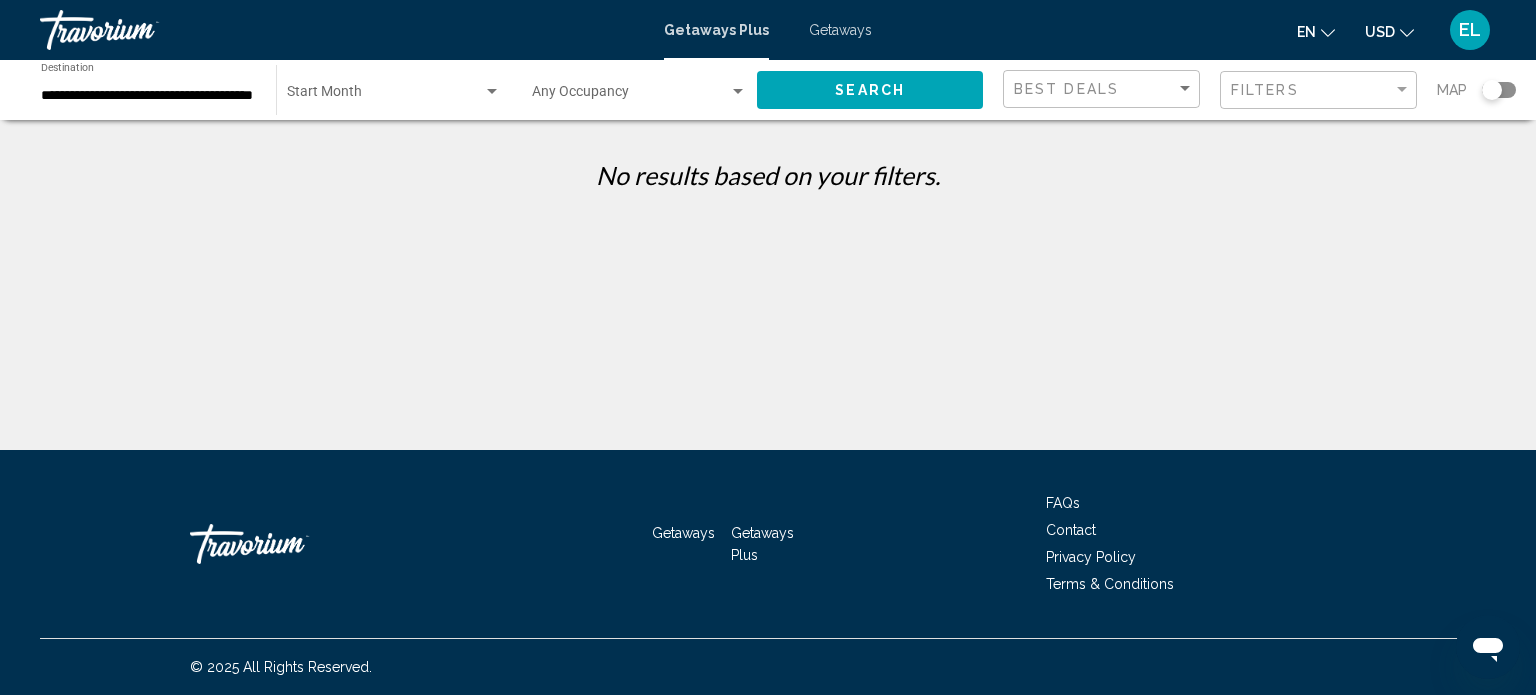 click on "**********" 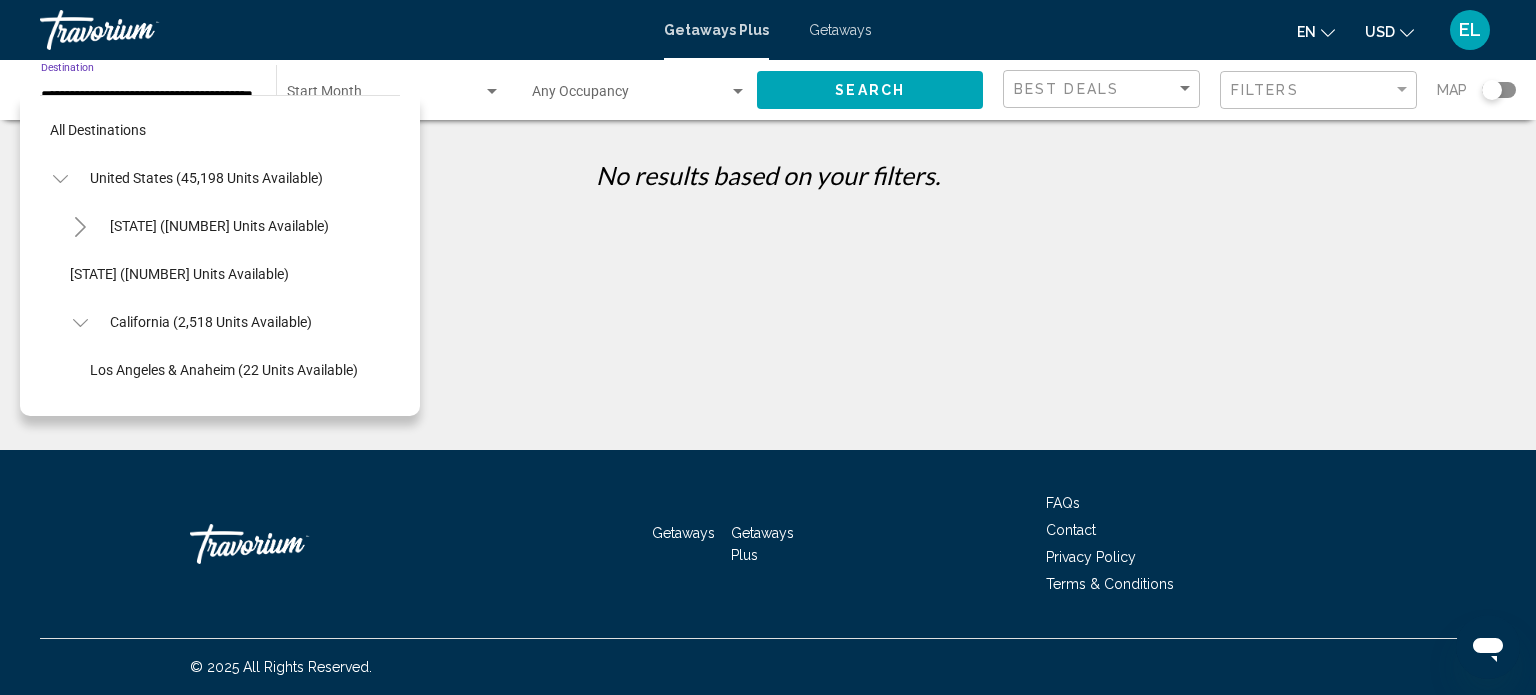 scroll, scrollTop: 0, scrollLeft: 48, axis: horizontal 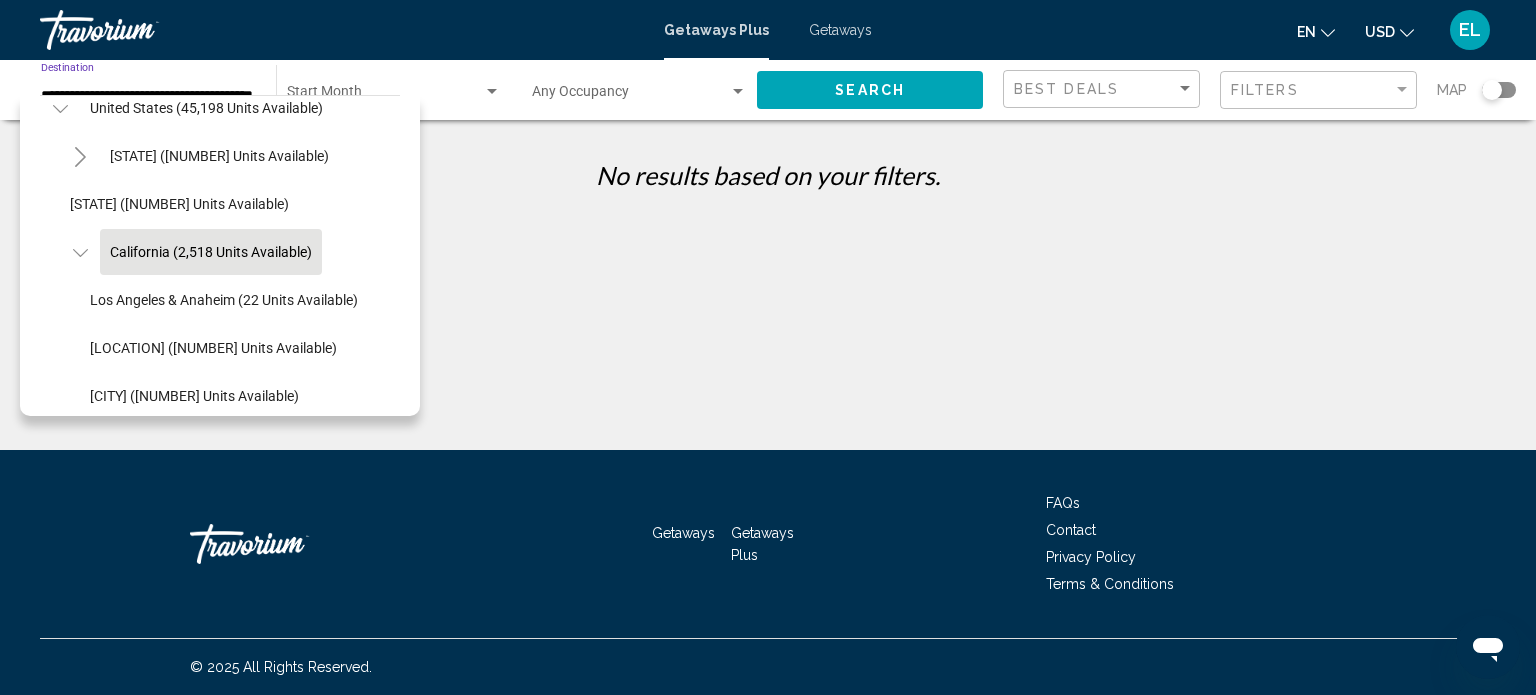 click on "California (2,518 units available)" 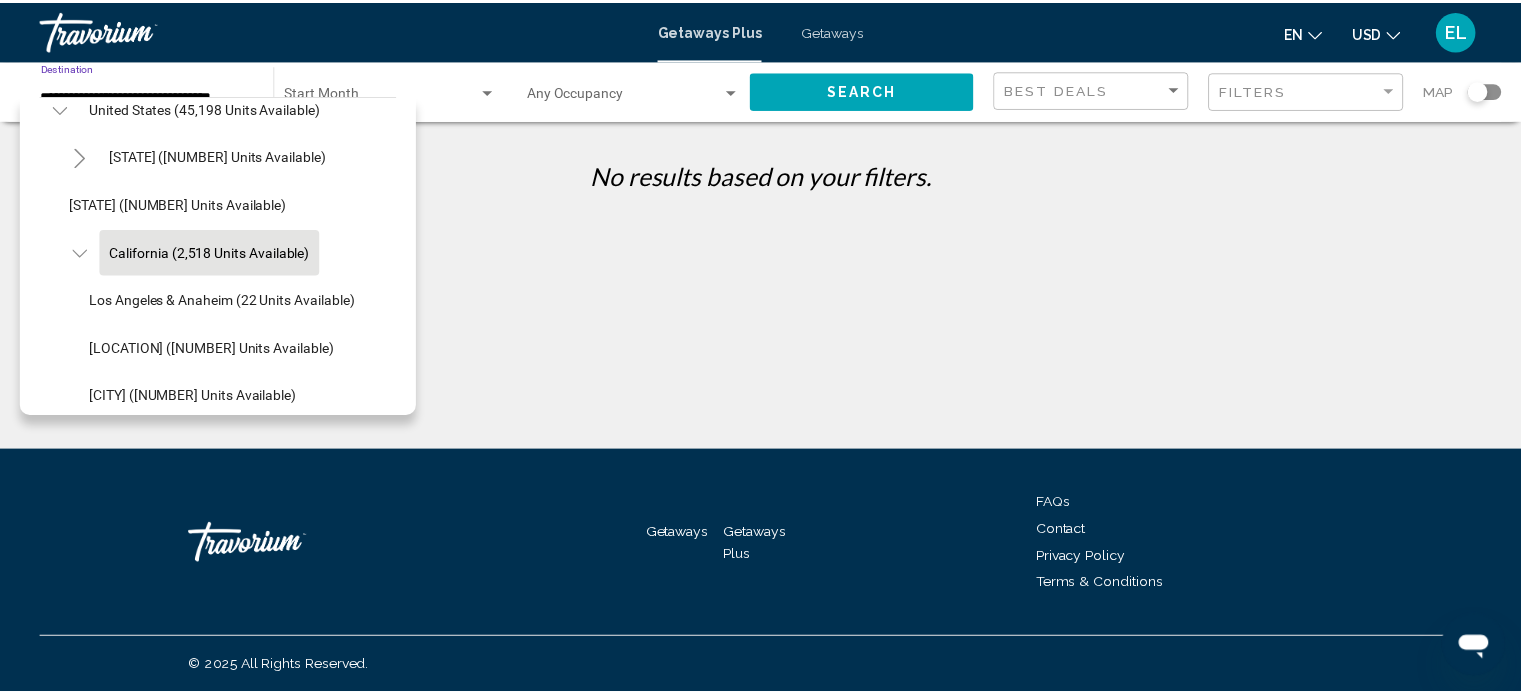 scroll, scrollTop: 0, scrollLeft: 0, axis: both 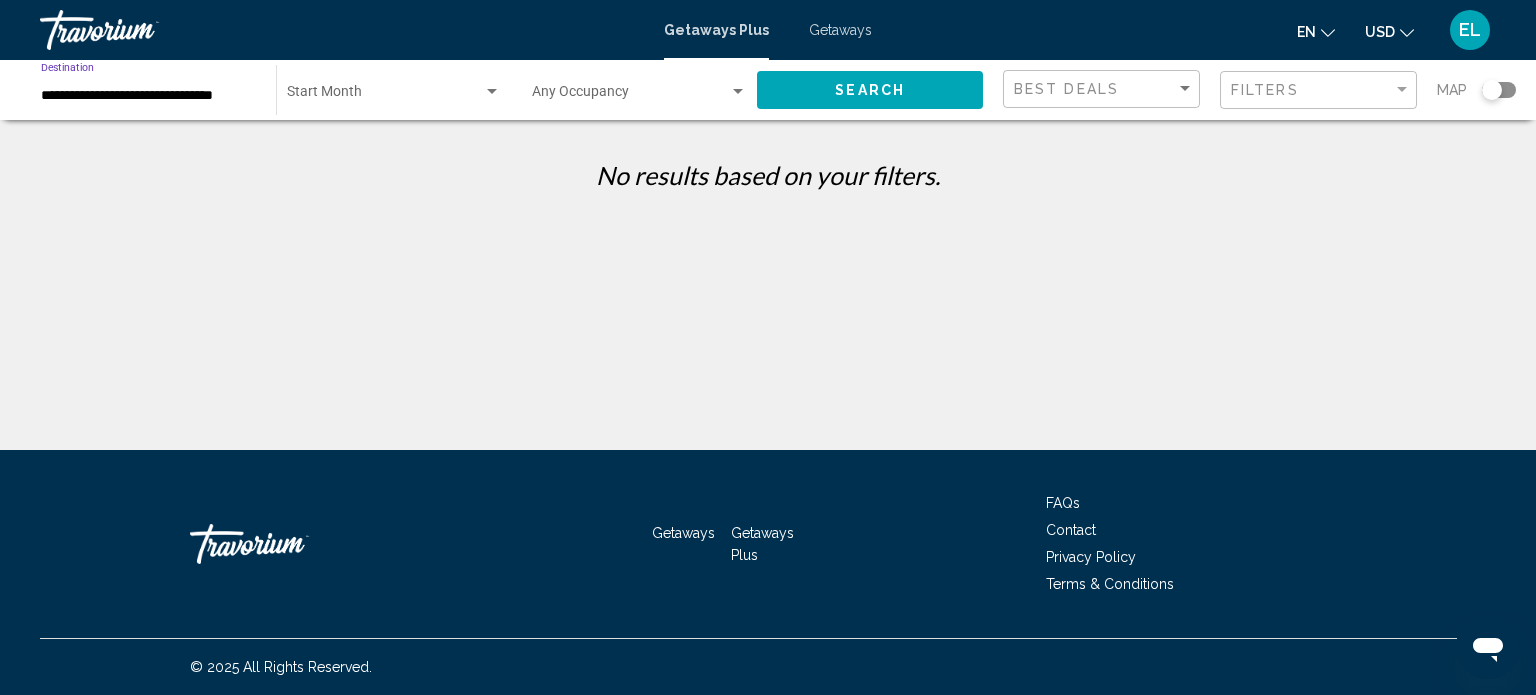click on "Search" 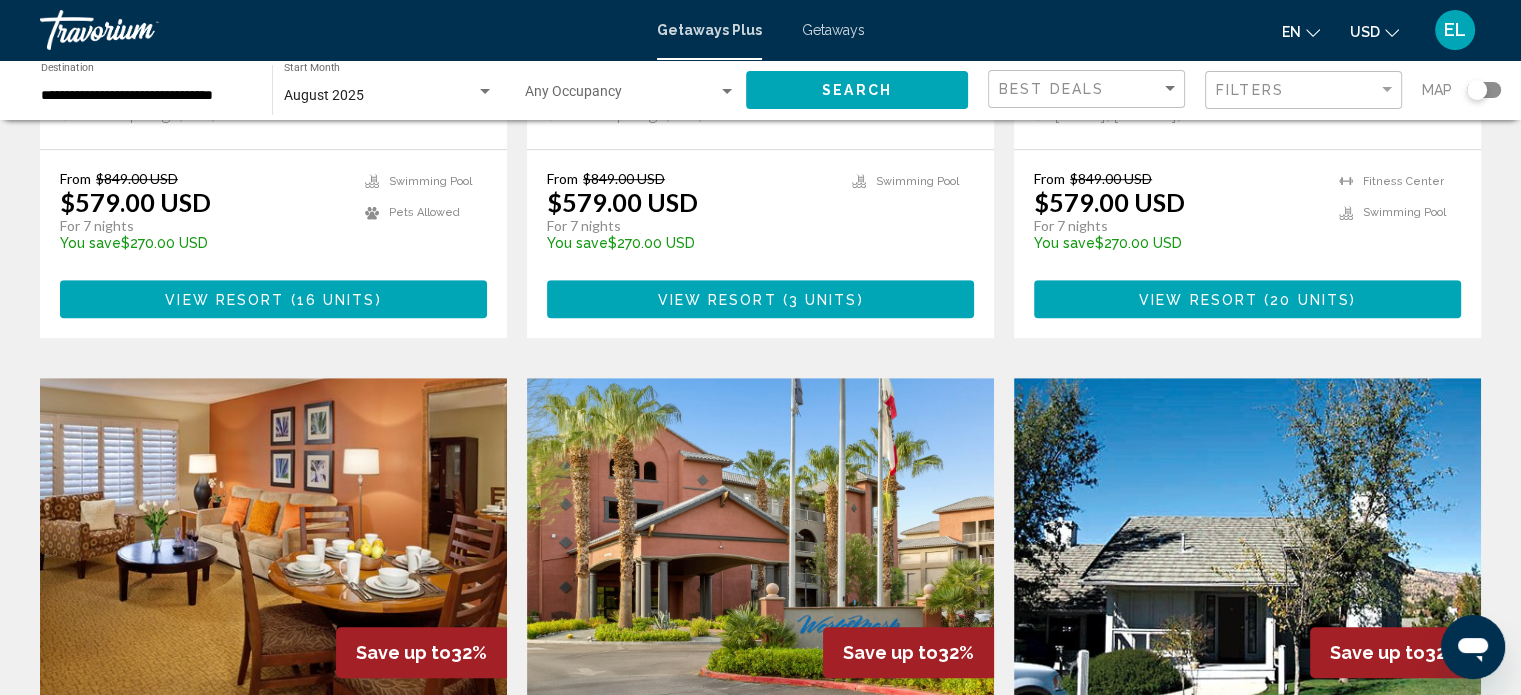 scroll, scrollTop: 1100, scrollLeft: 0, axis: vertical 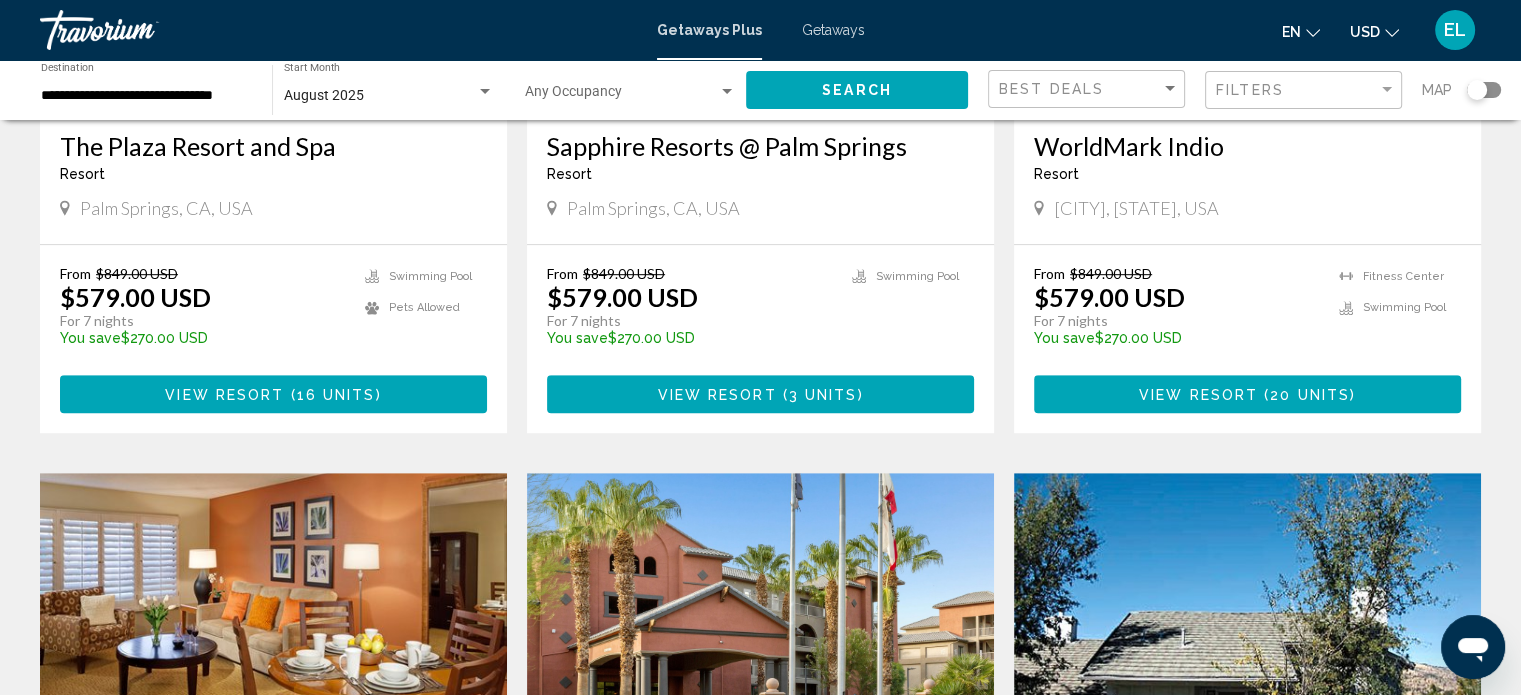 click on "Getaways" at bounding box center [833, 30] 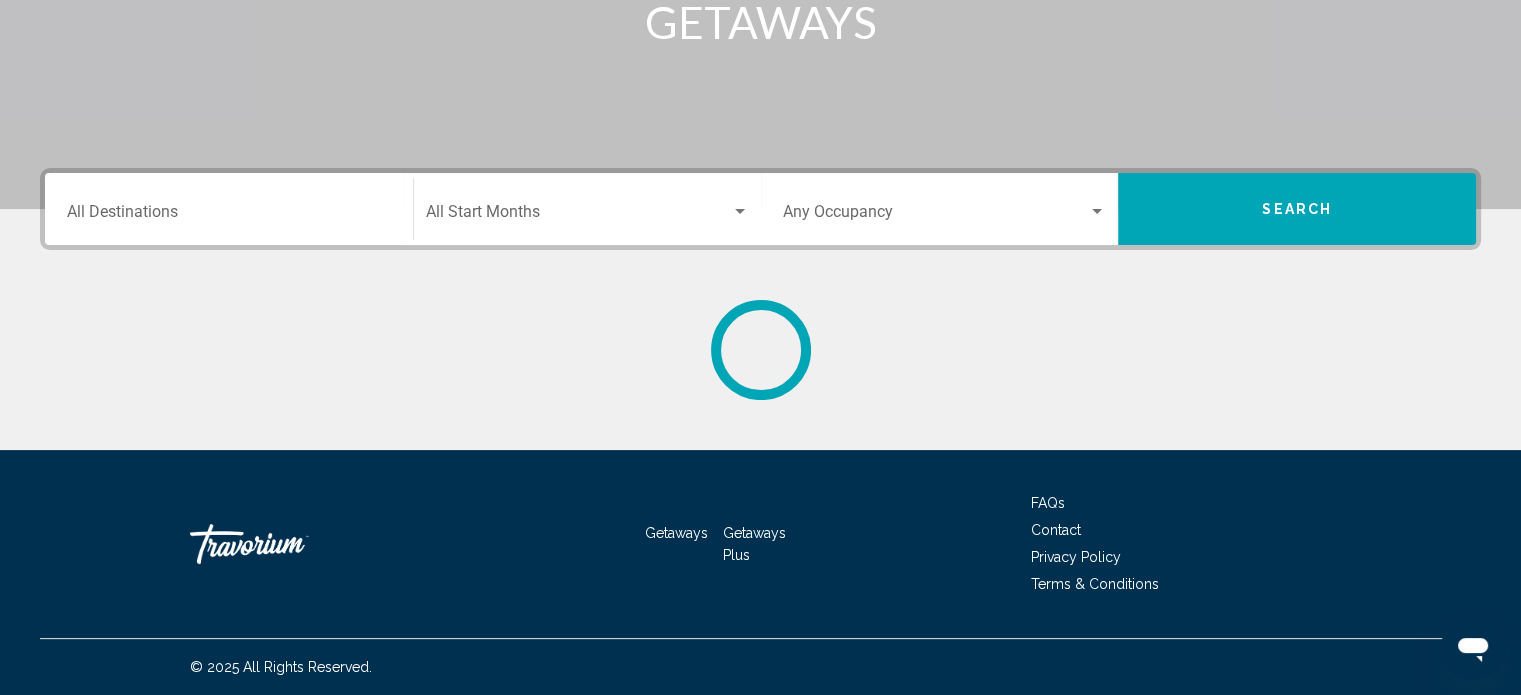 scroll, scrollTop: 0, scrollLeft: 0, axis: both 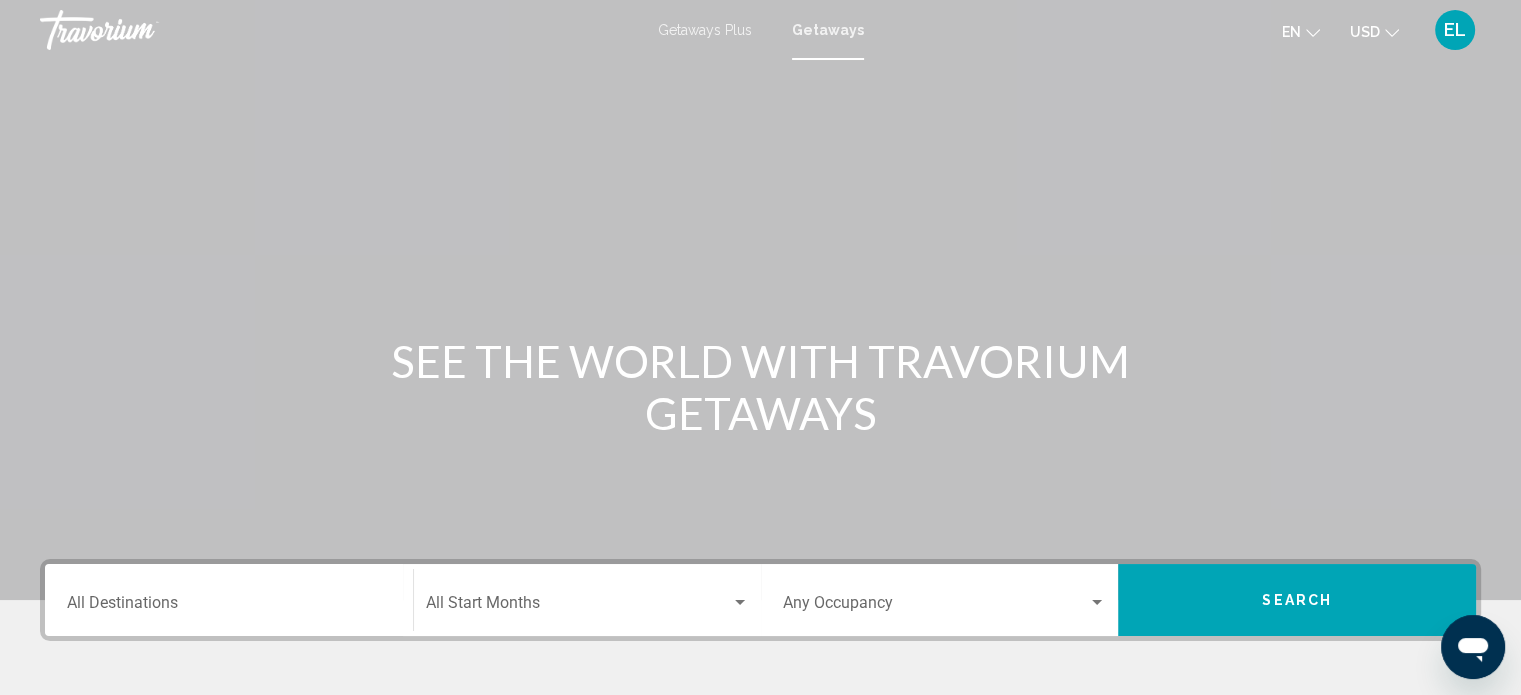 click on "Destination All Destinations" at bounding box center [229, 600] 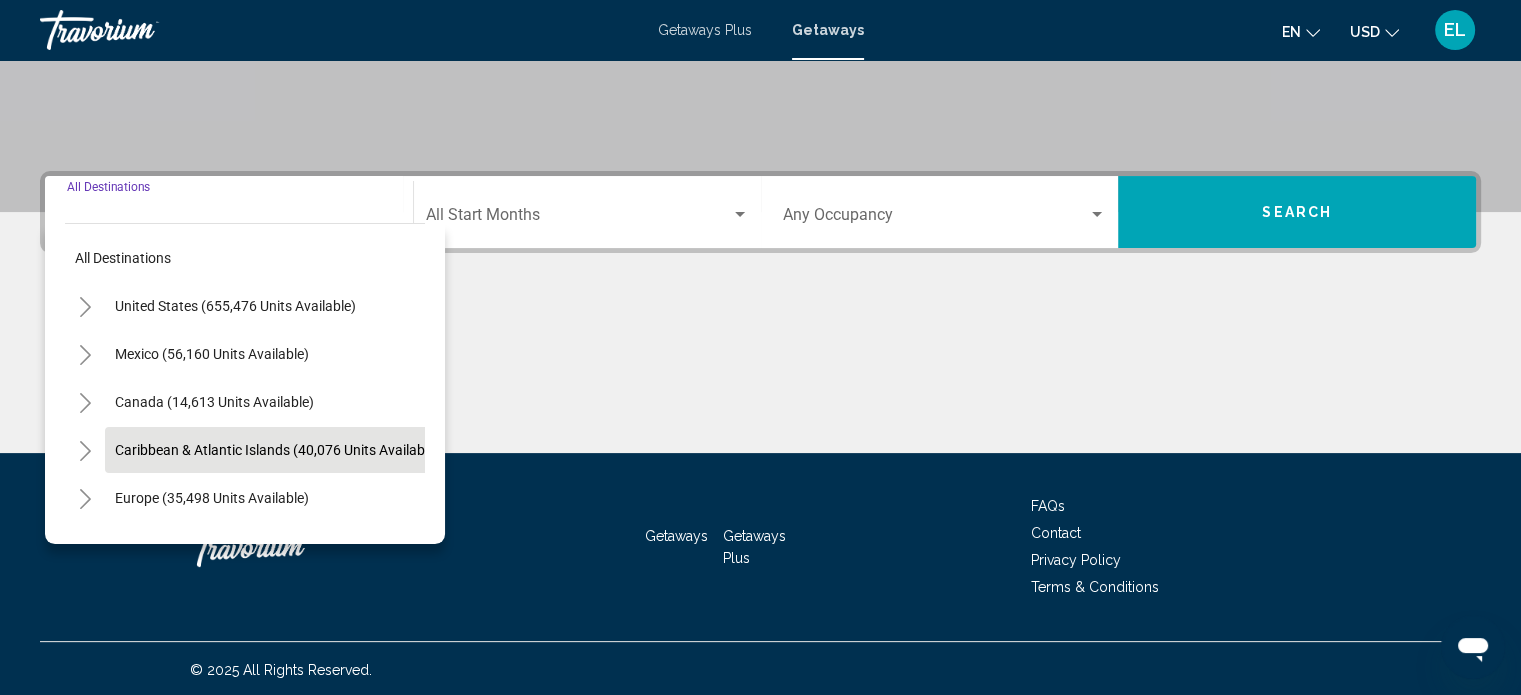 scroll, scrollTop: 390, scrollLeft: 0, axis: vertical 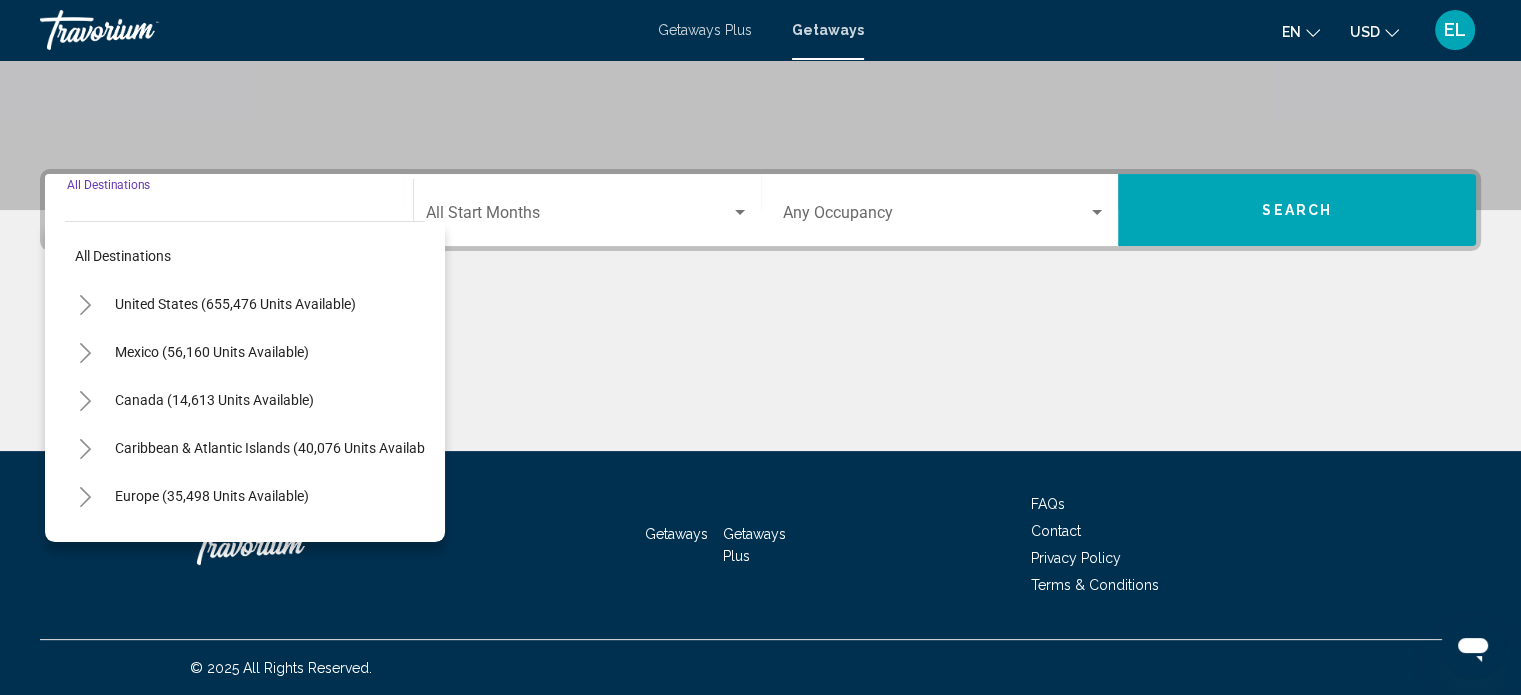 click 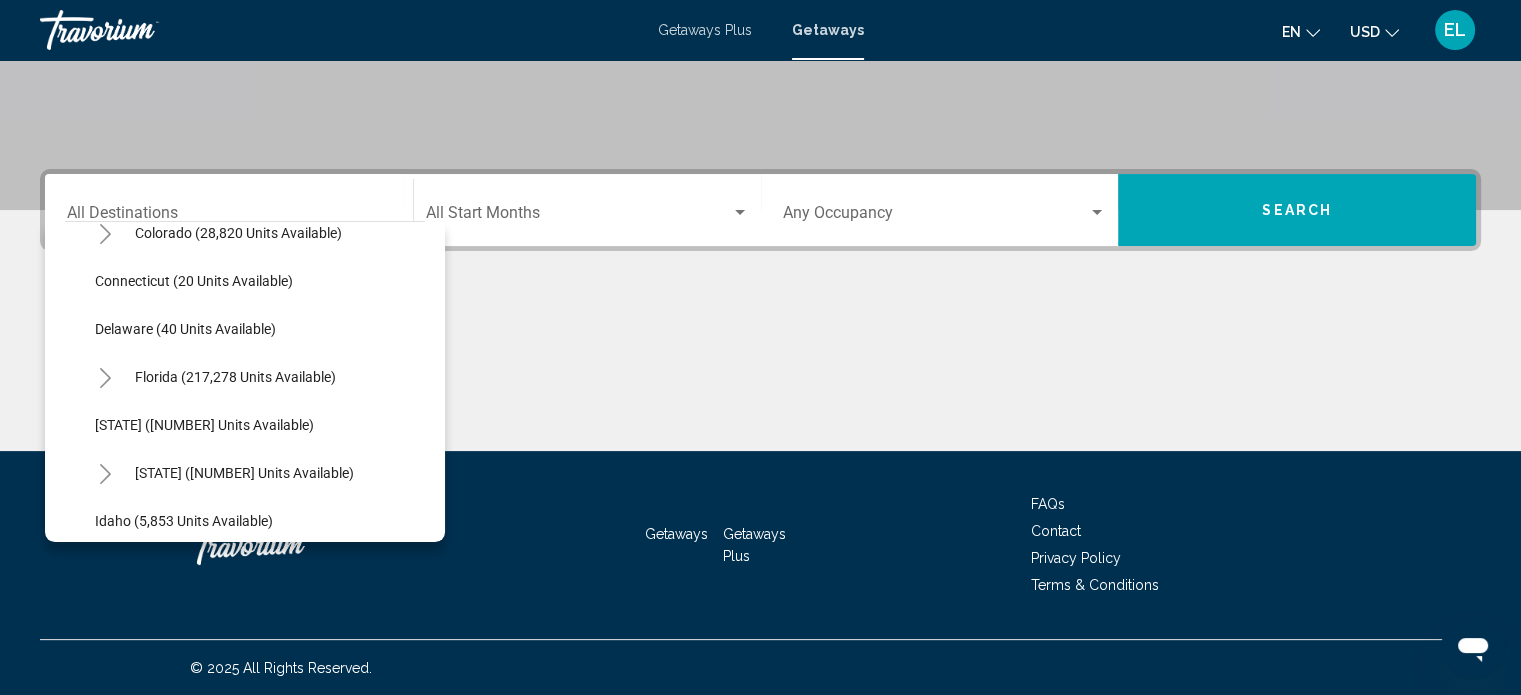 scroll, scrollTop: 200, scrollLeft: 0, axis: vertical 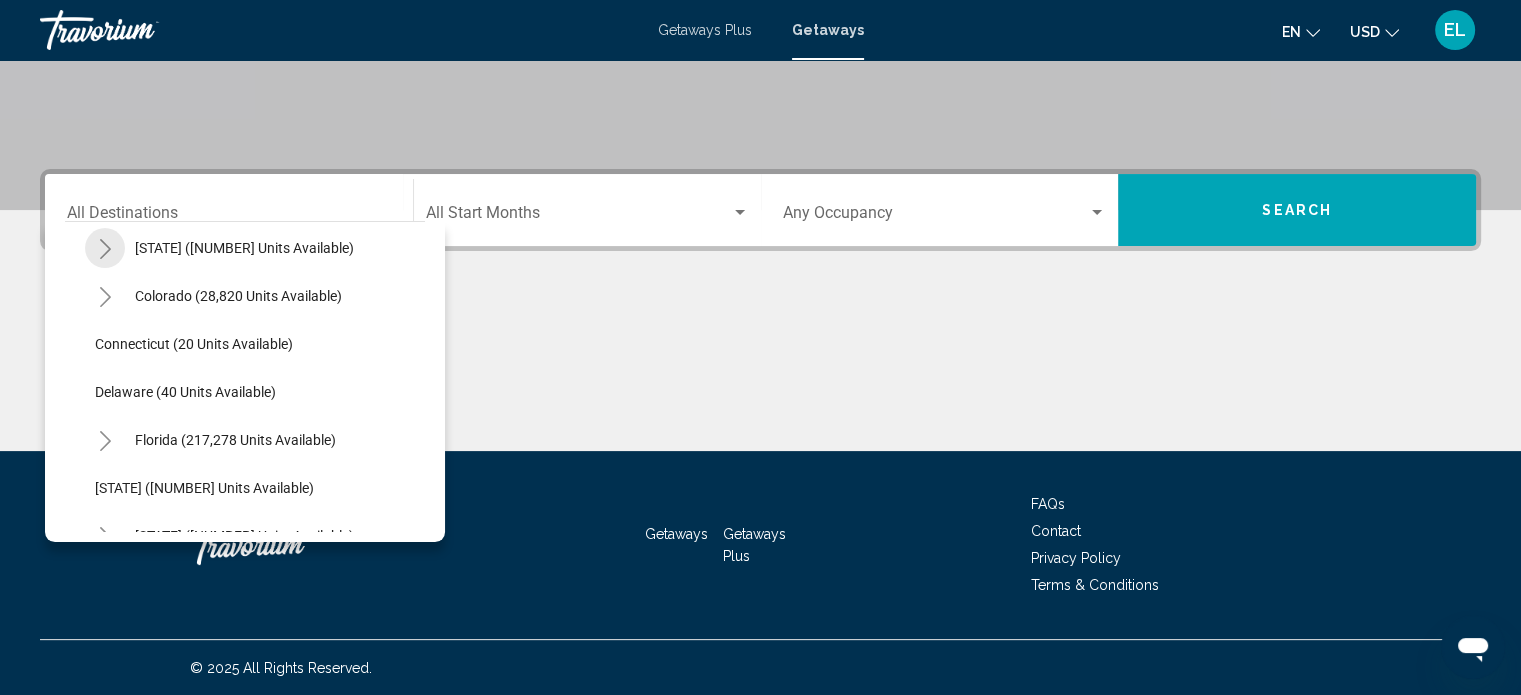 click 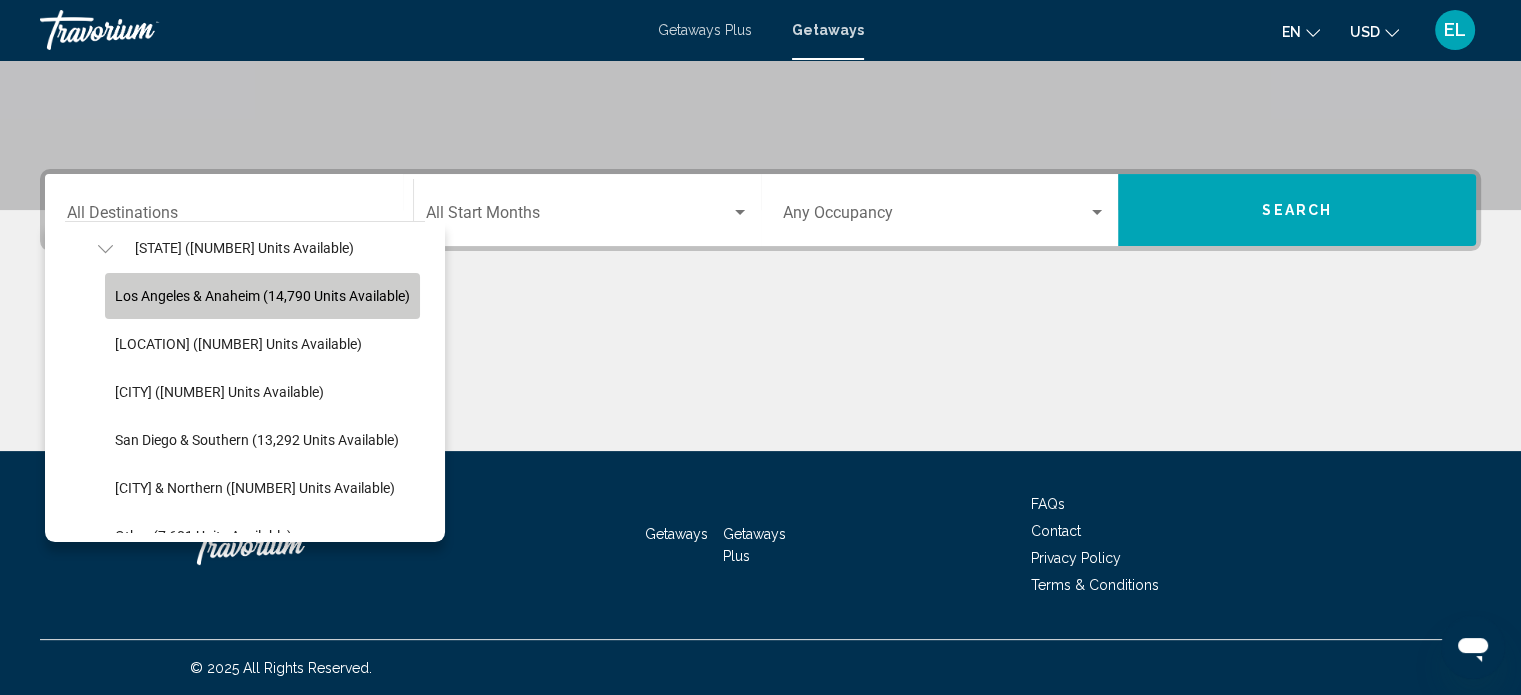 click on "Los Angeles & Anaheim (14,790 units available)" 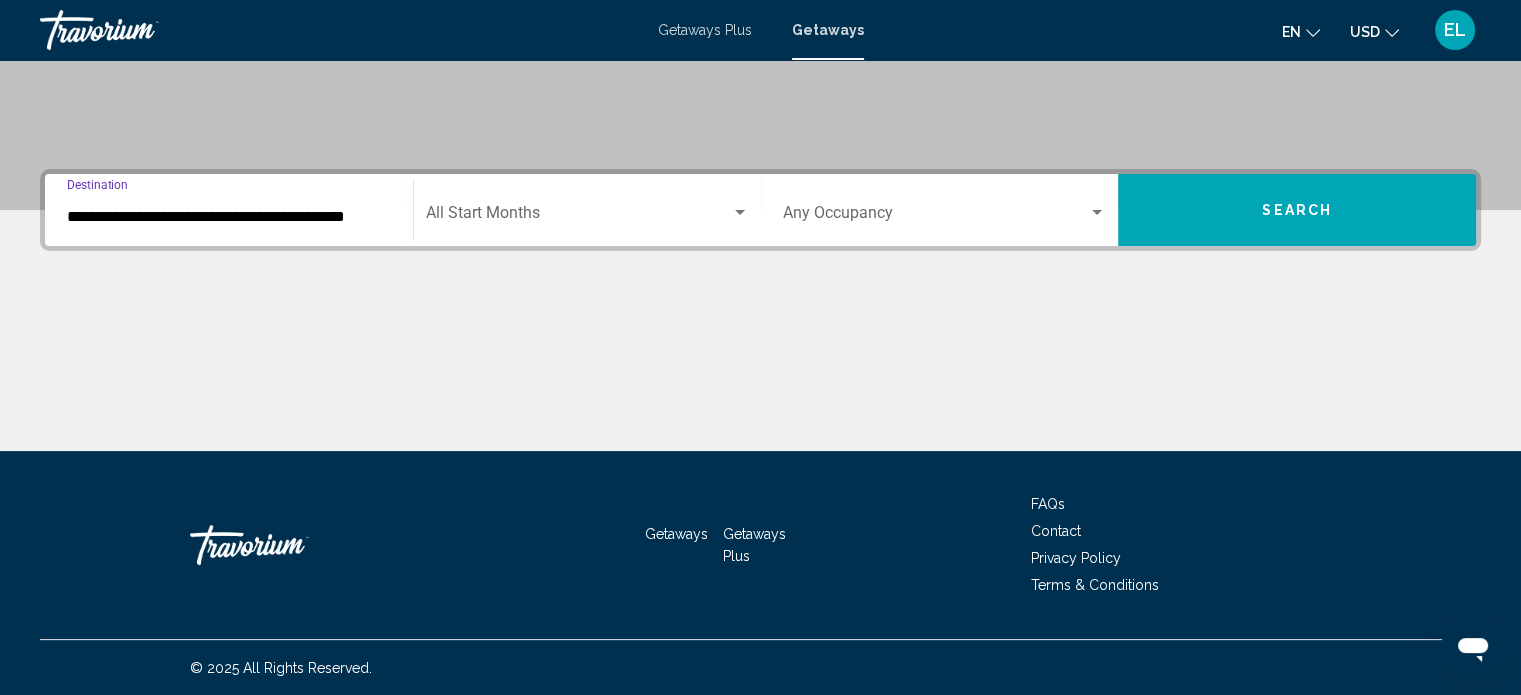 click on "Start Month All Start Months" 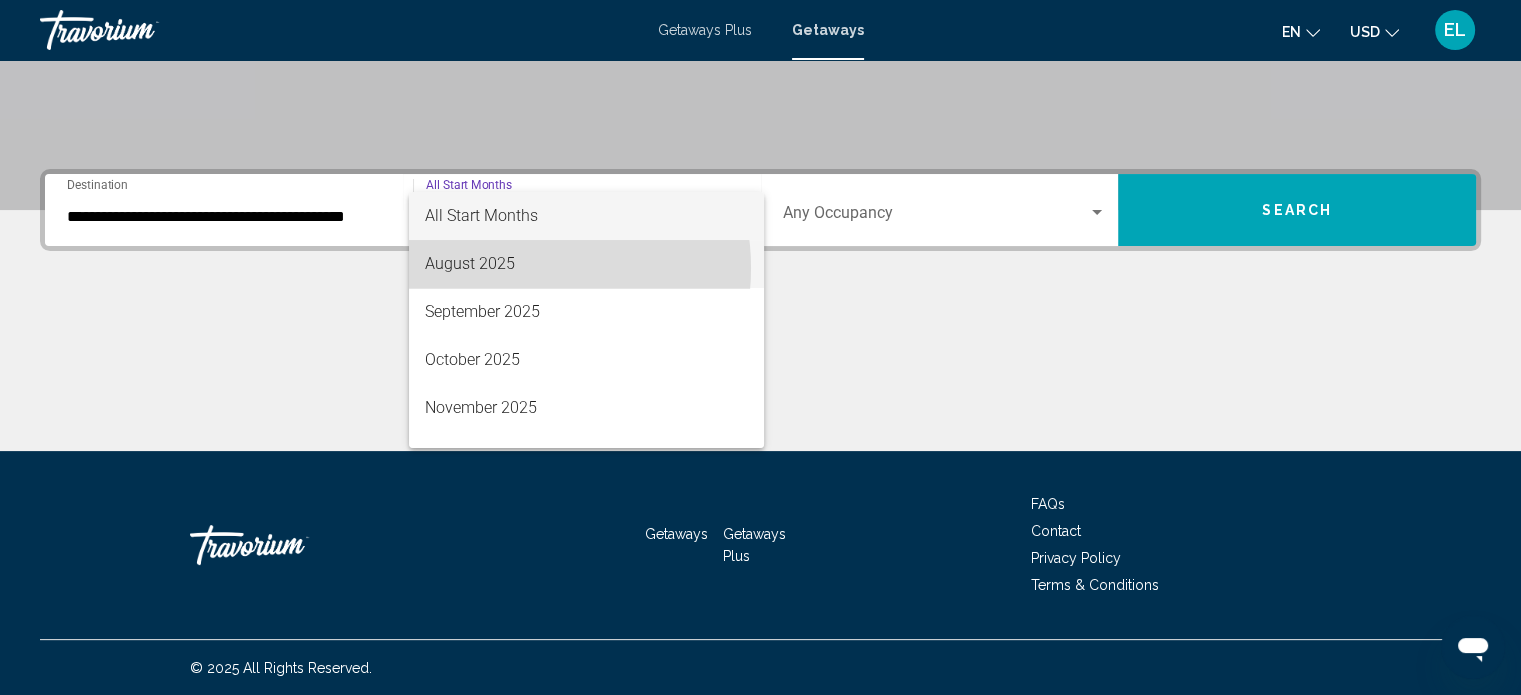 click on "August 2025" at bounding box center [586, 264] 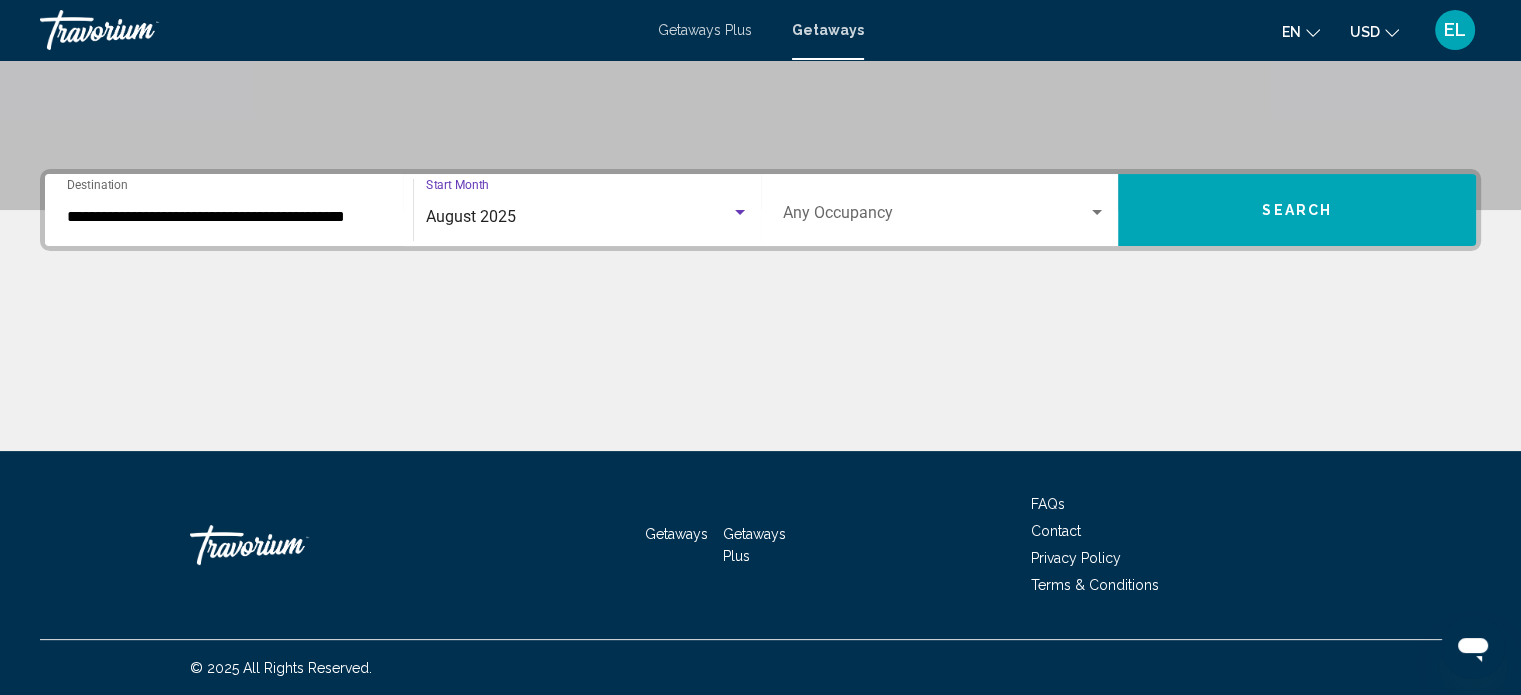 click on "Search" at bounding box center (1297, 210) 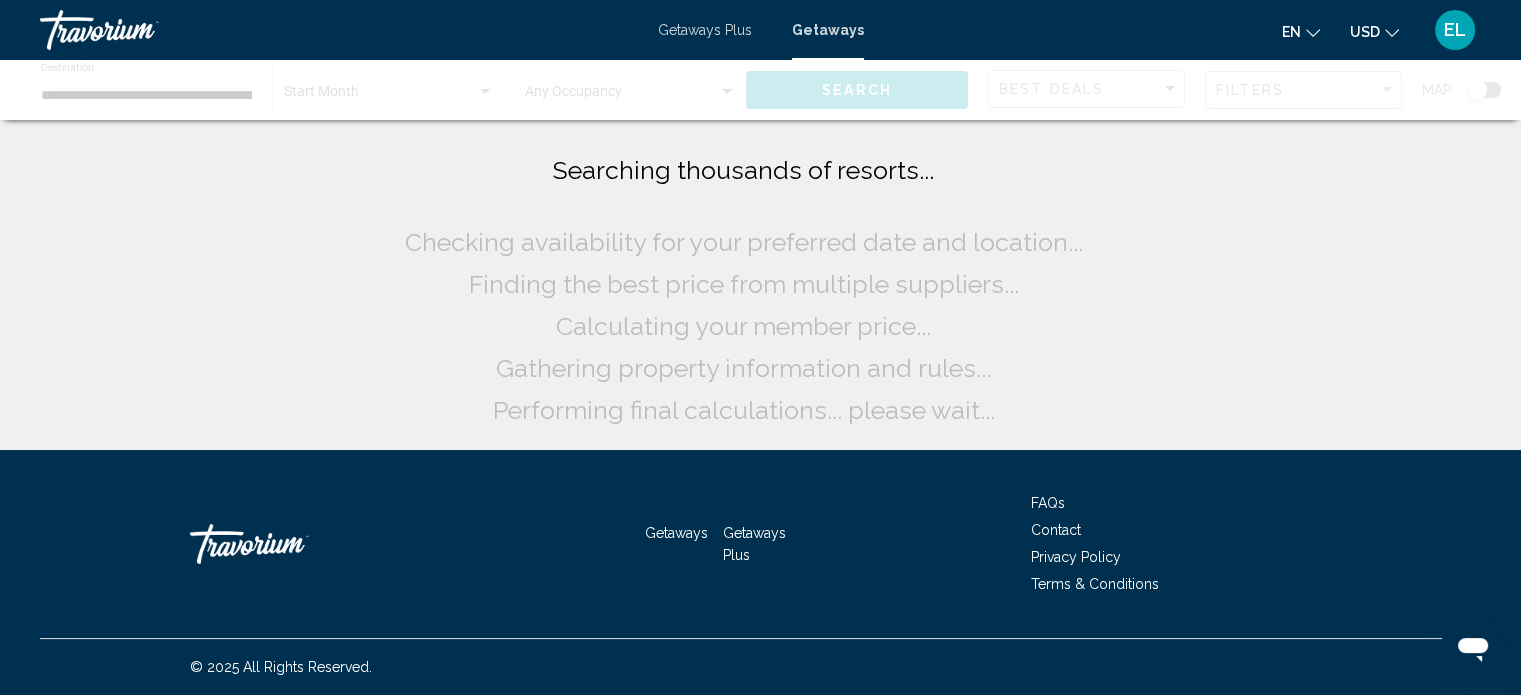 scroll, scrollTop: 0, scrollLeft: 0, axis: both 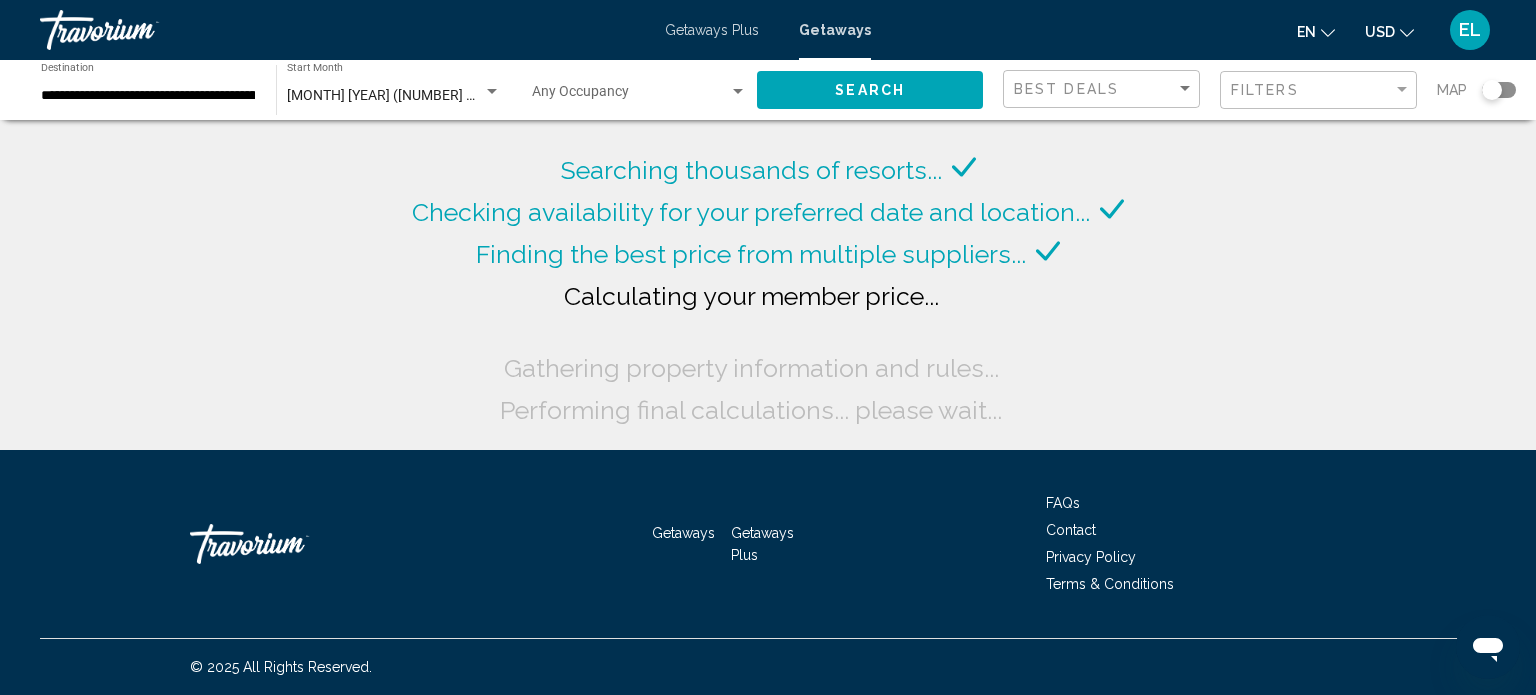 click 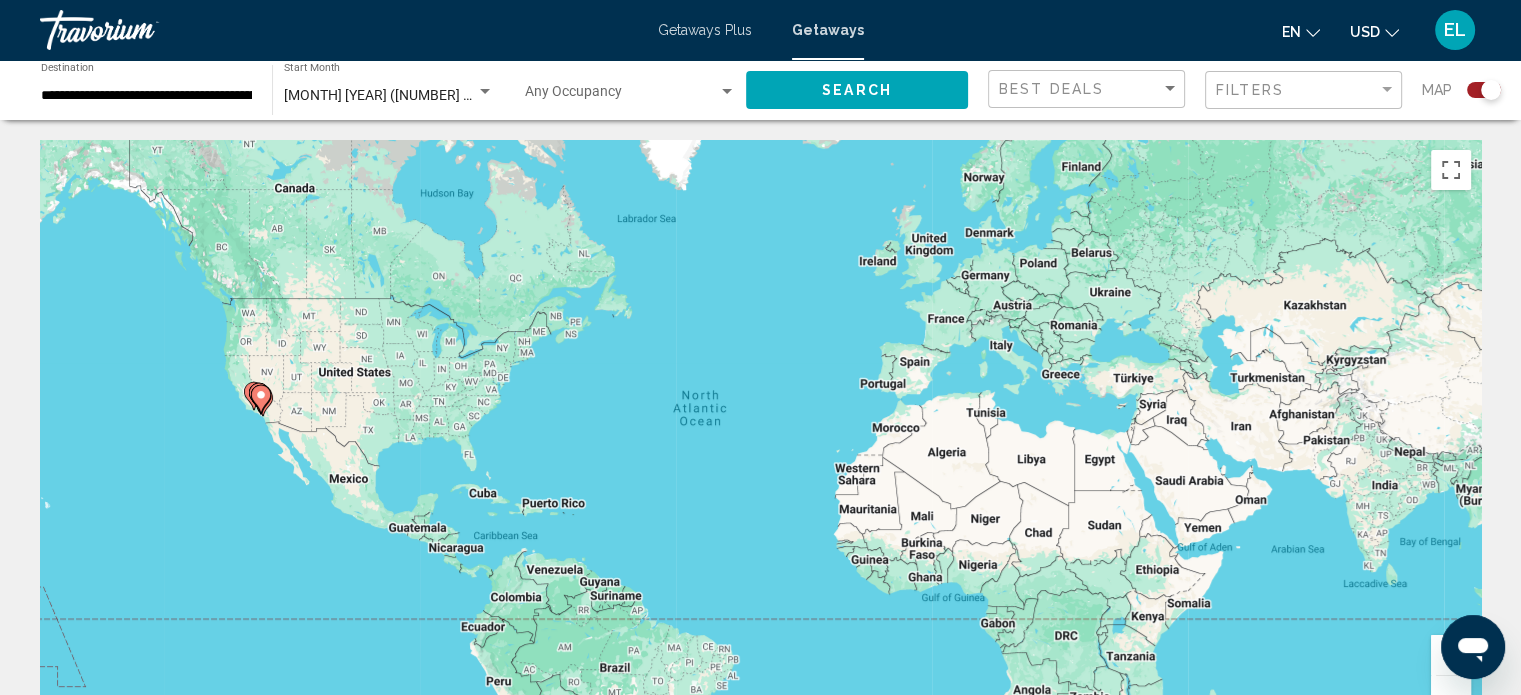 scroll, scrollTop: 0, scrollLeft: 0, axis: both 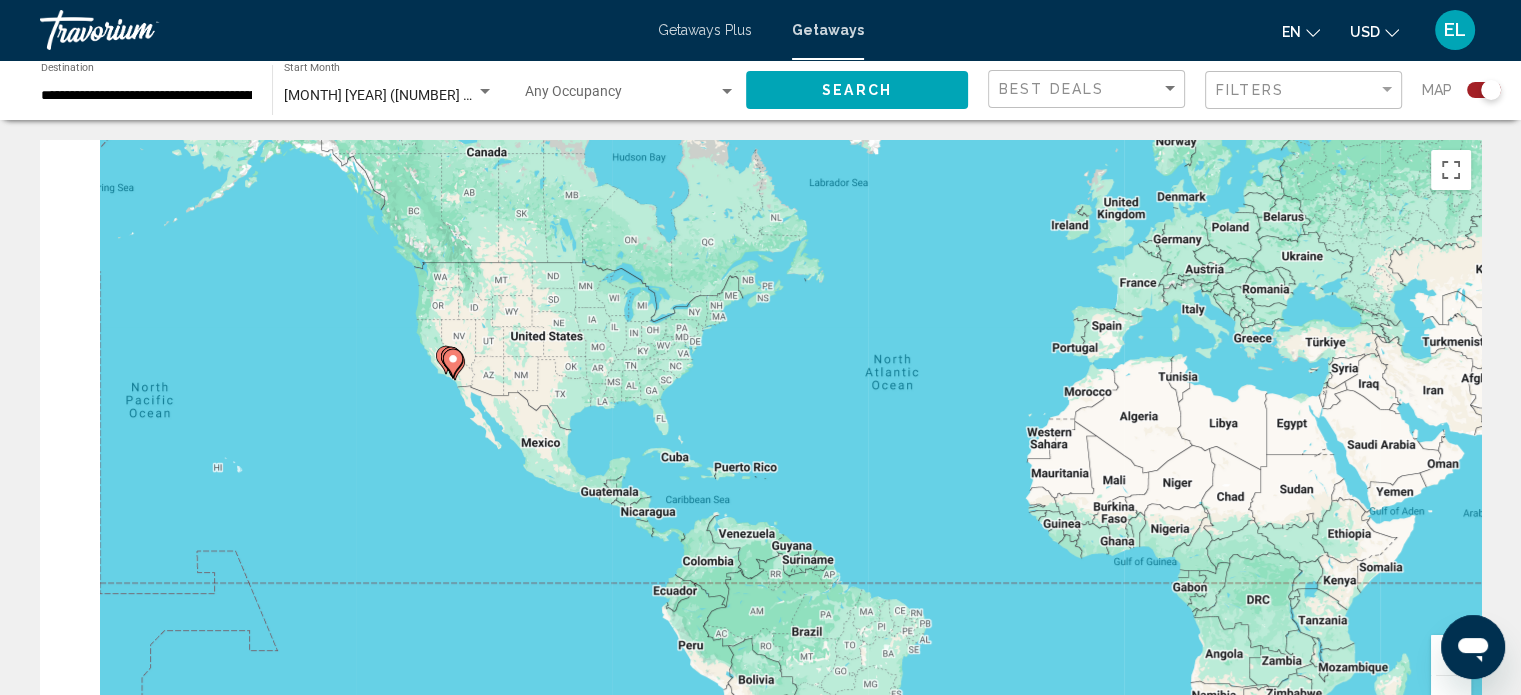 drag, startPoint x: 533, startPoint y: 449, endPoint x: 915, endPoint y: 449, distance: 382 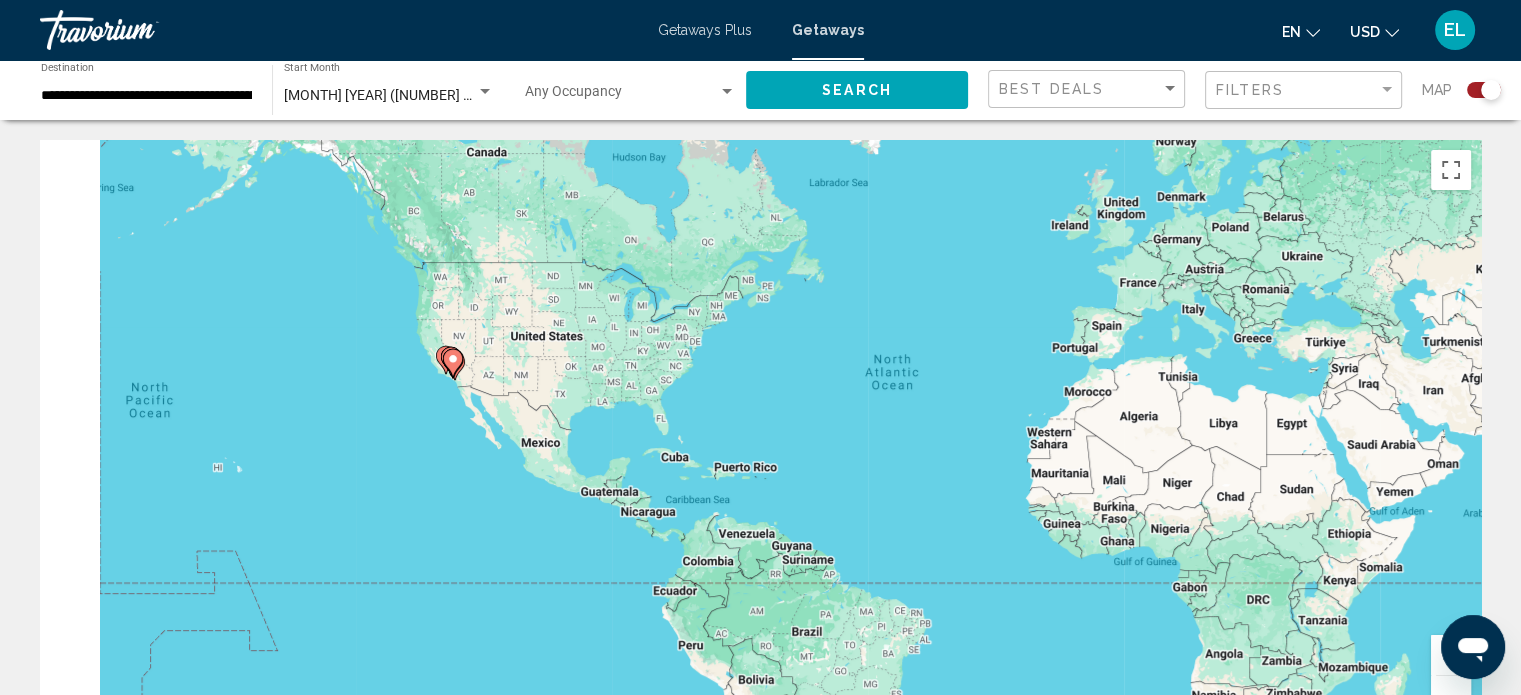 click on "To activate drag with keyboard, press Alt + Enter. Once in keyboard drag state, use the arrow keys to move the marker. To complete the drag, press the Enter key. To cancel, press Escape." at bounding box center (760, 440) 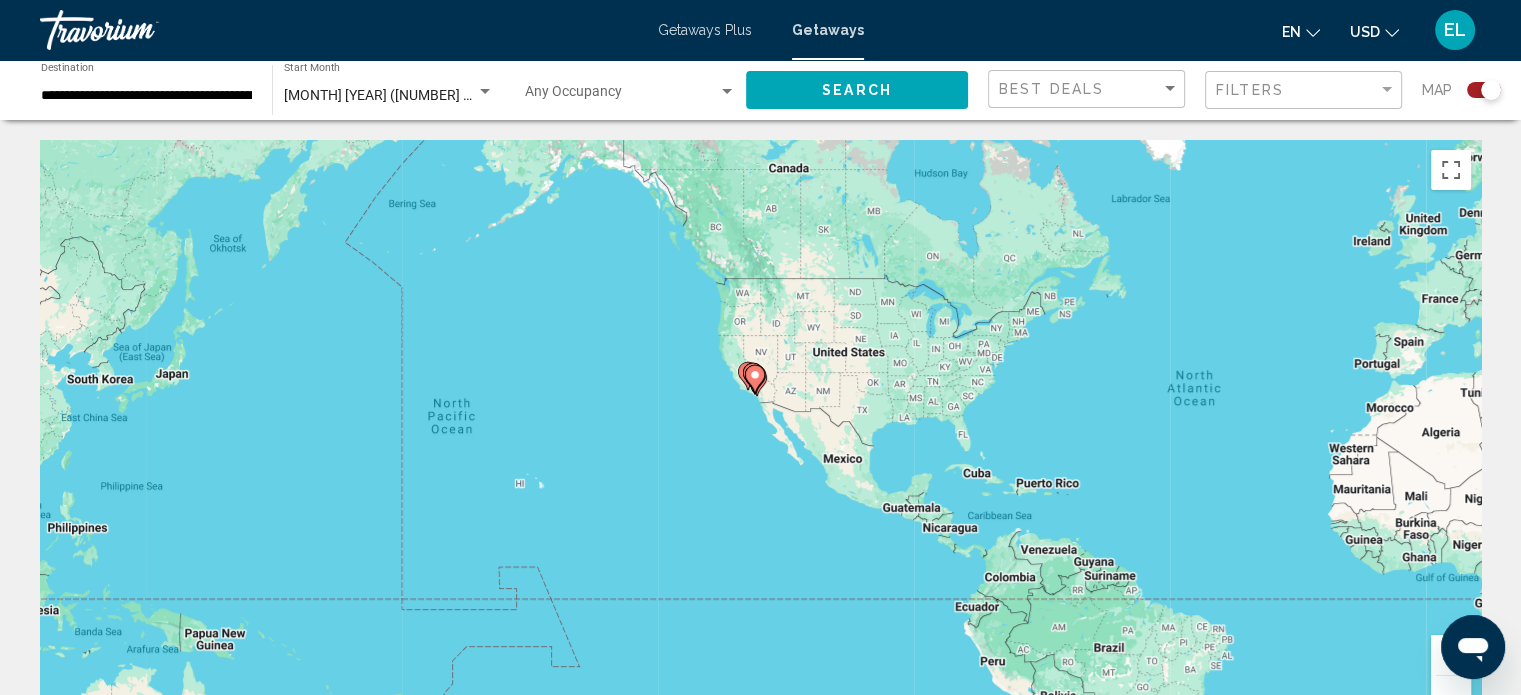 drag, startPoint x: 915, startPoint y: 449, endPoint x: 948, endPoint y: 451, distance: 33.06055 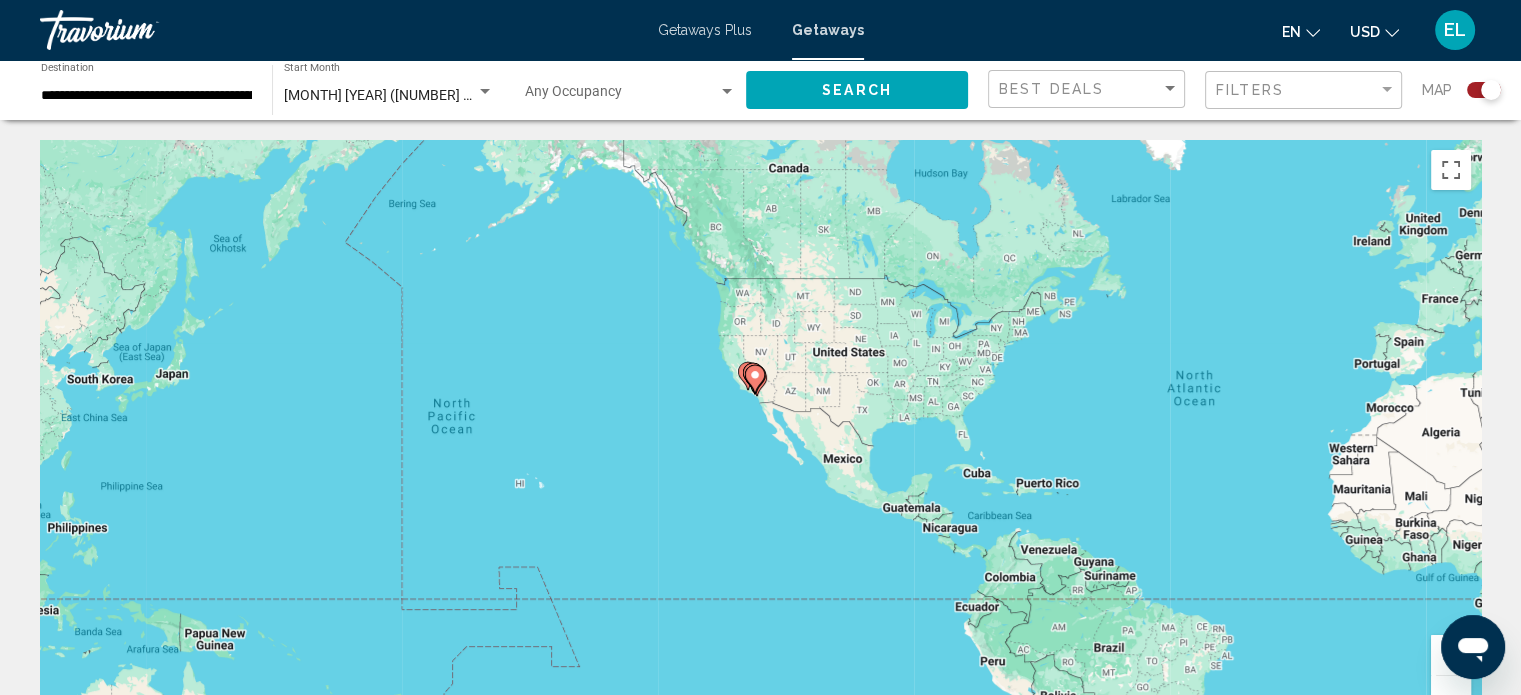 click on "To activate drag with keyboard, press Alt + Enter. Once in keyboard drag state, use the arrow keys to move the marker. To complete the drag, press the Enter key. To cancel, press Escape." at bounding box center [760, 440] 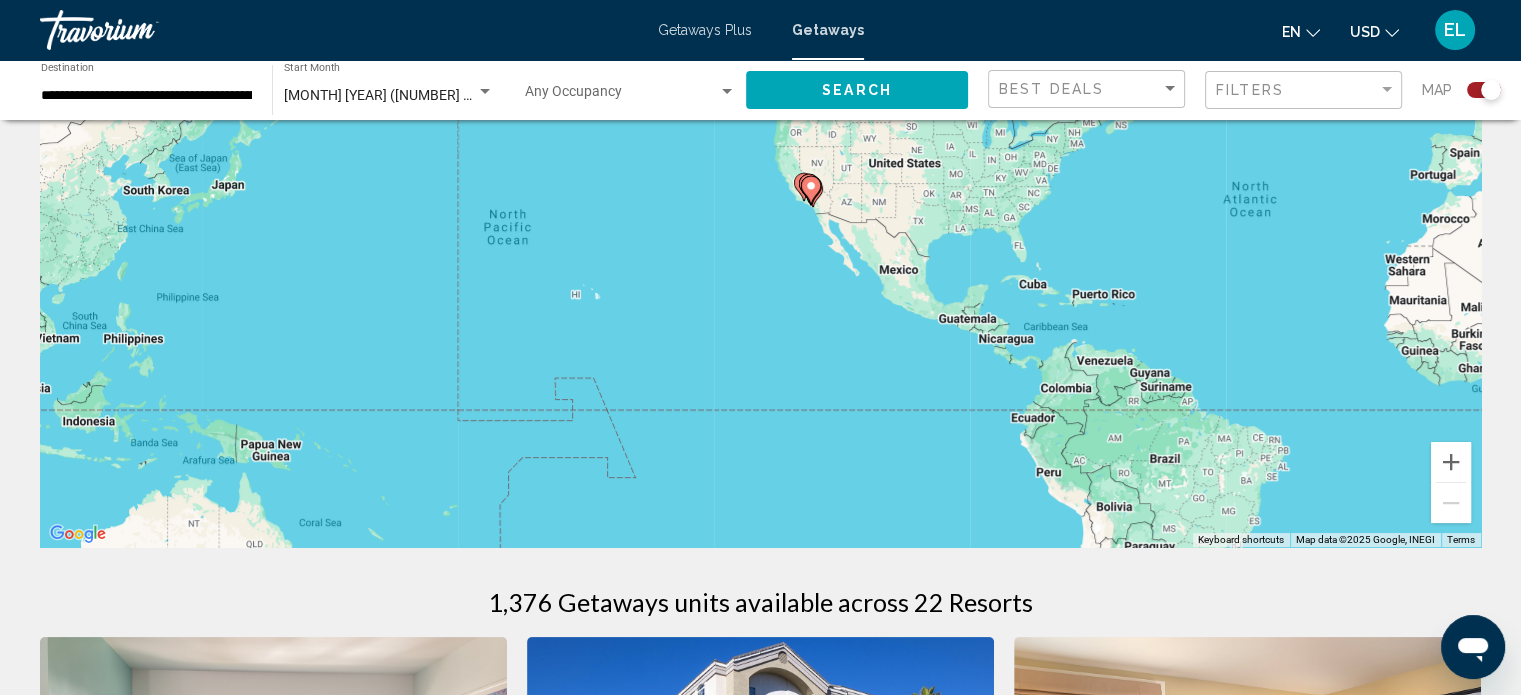 scroll, scrollTop: 200, scrollLeft: 0, axis: vertical 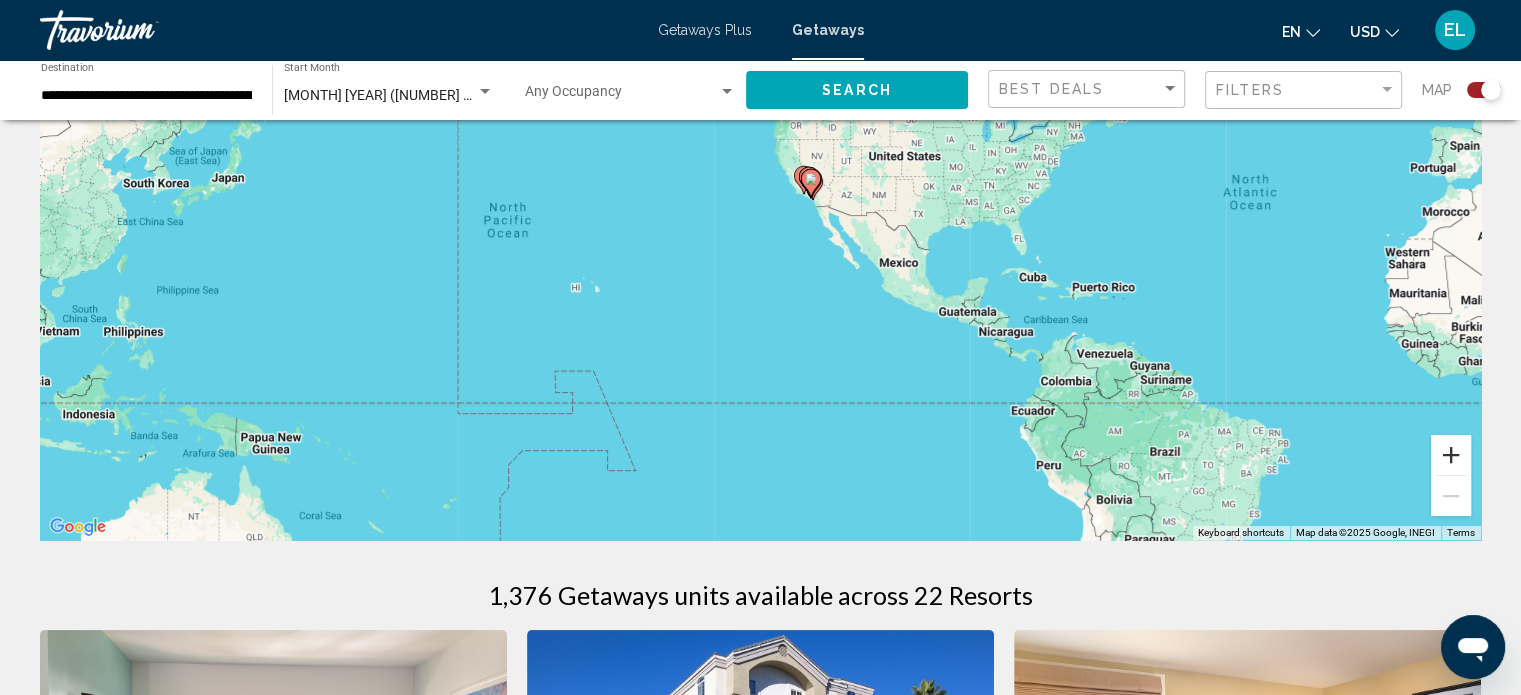 click at bounding box center [1451, 455] 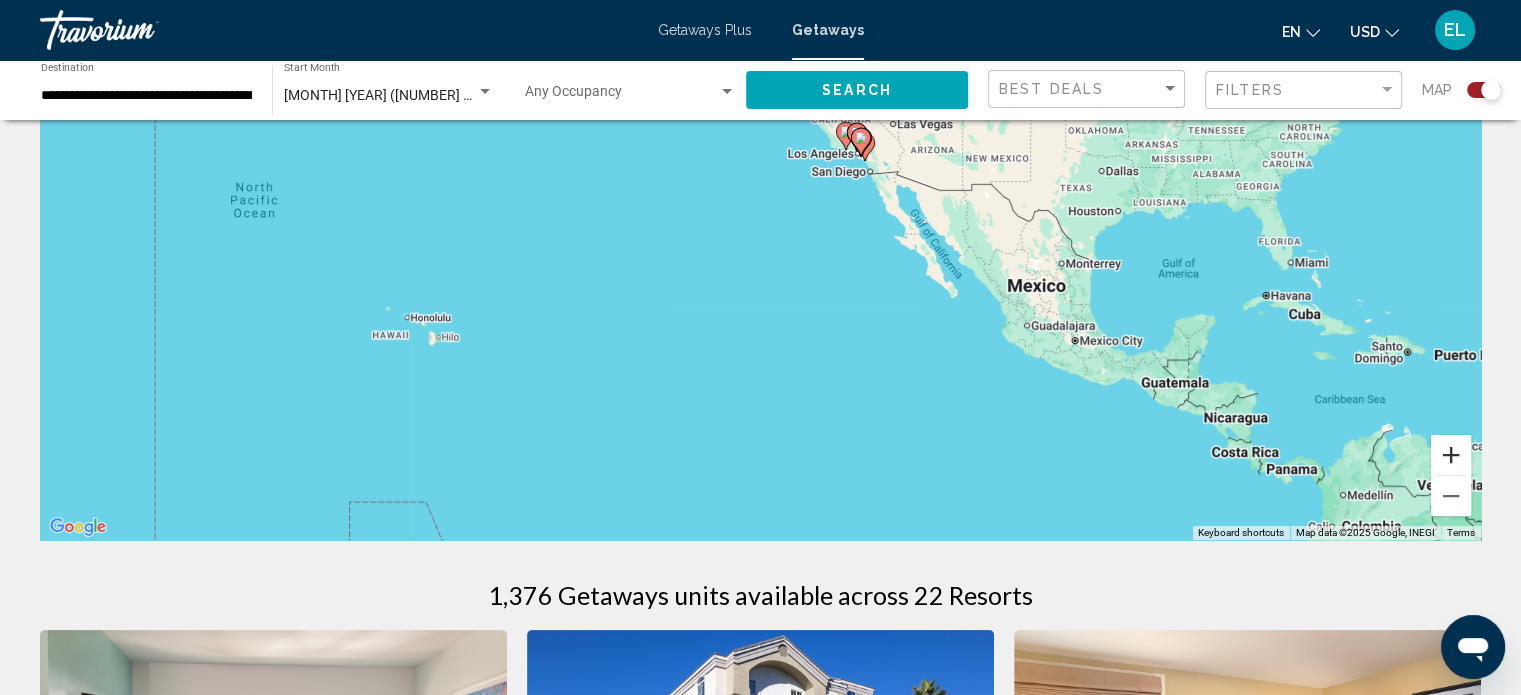 click at bounding box center [1451, 455] 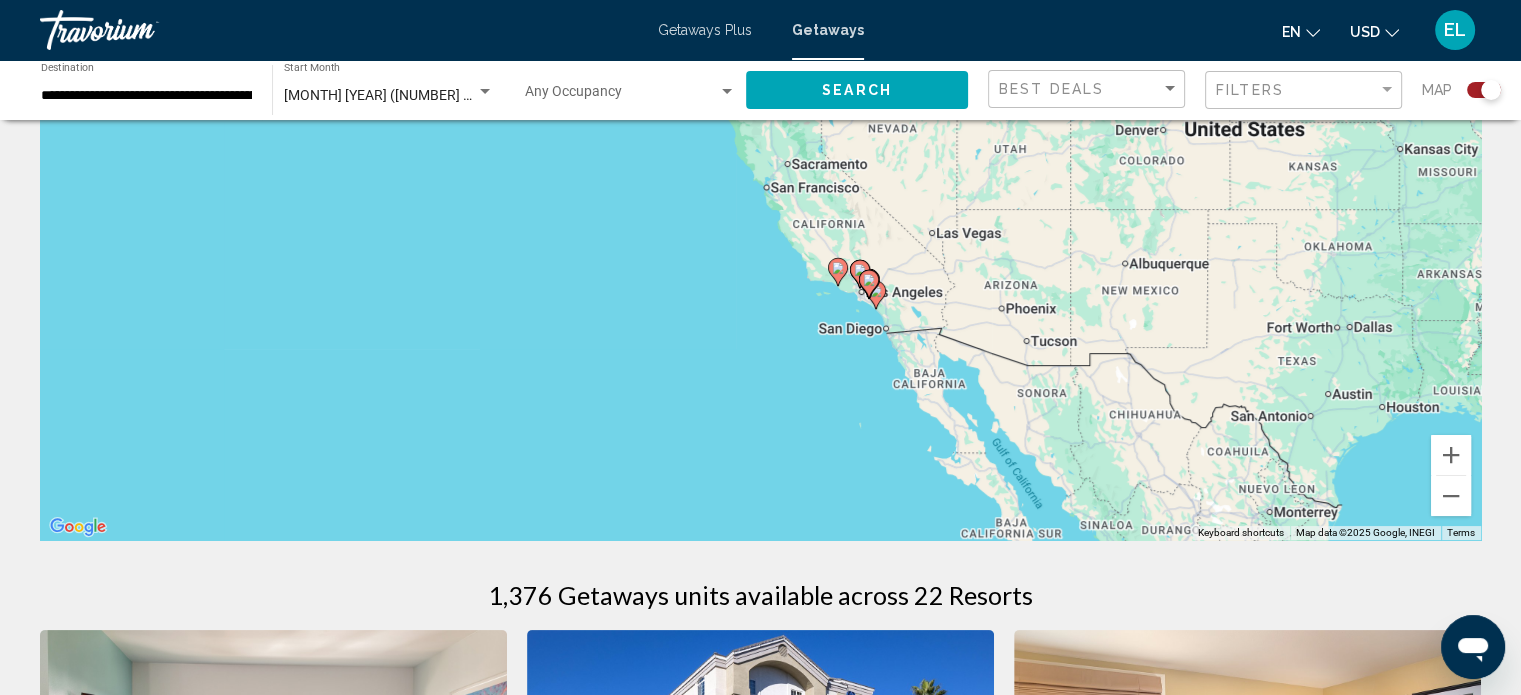 drag, startPoint x: 1035, startPoint y: 237, endPoint x: 949, endPoint y: 464, distance: 242.74472 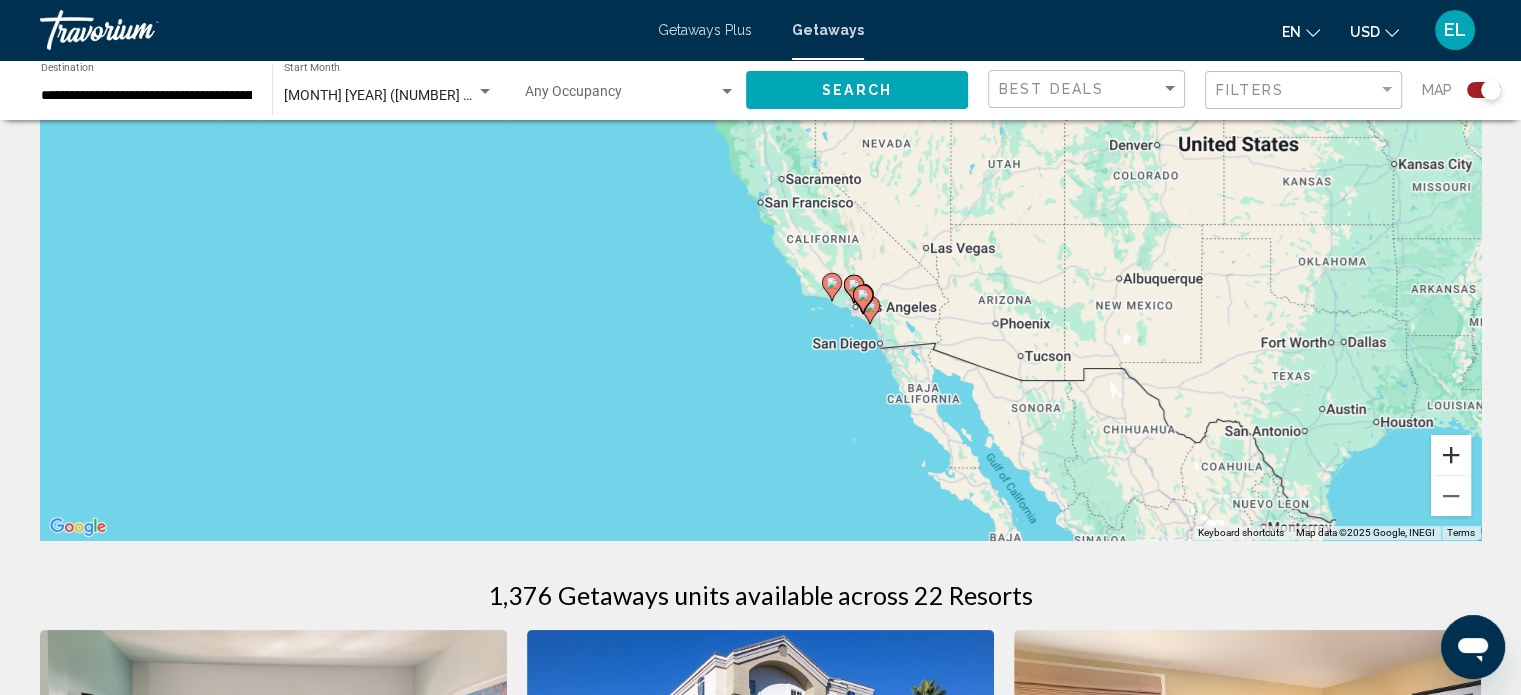click at bounding box center [1451, 455] 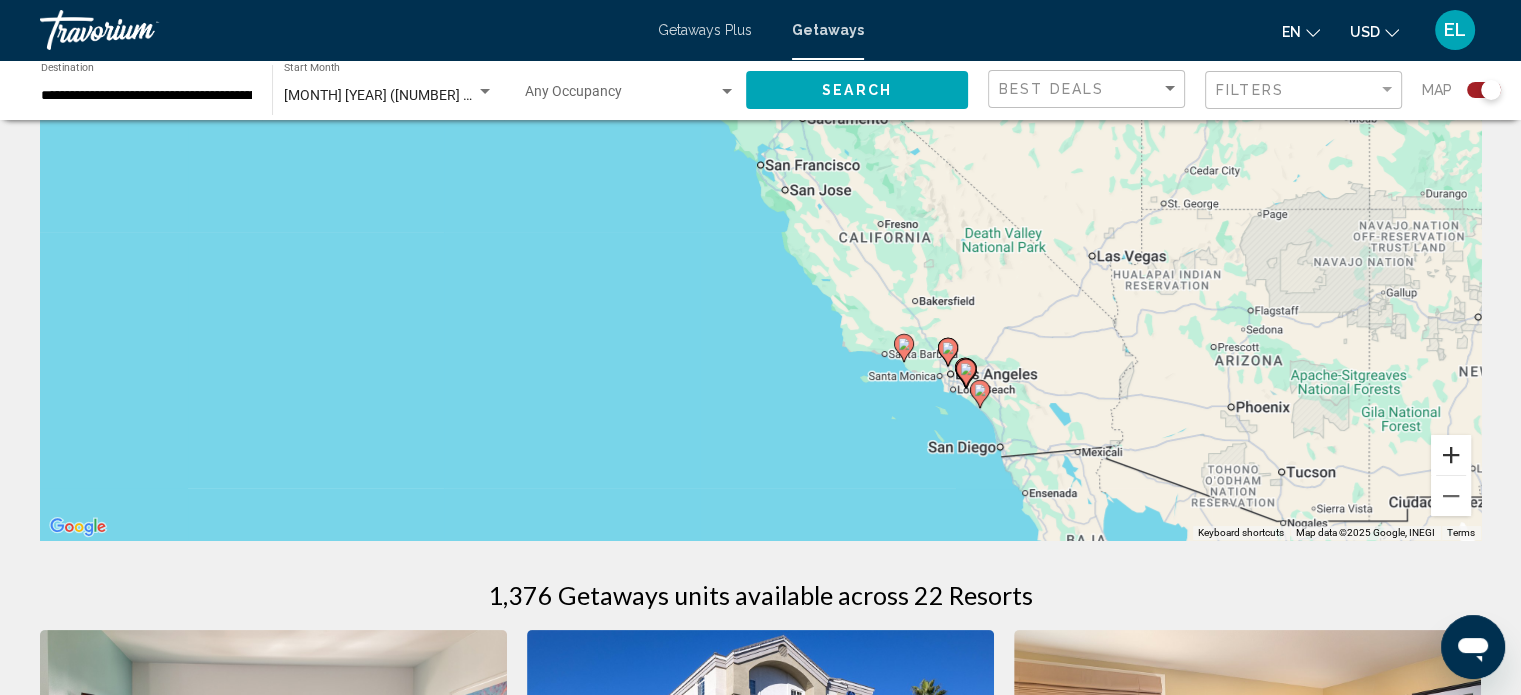 click at bounding box center (1451, 455) 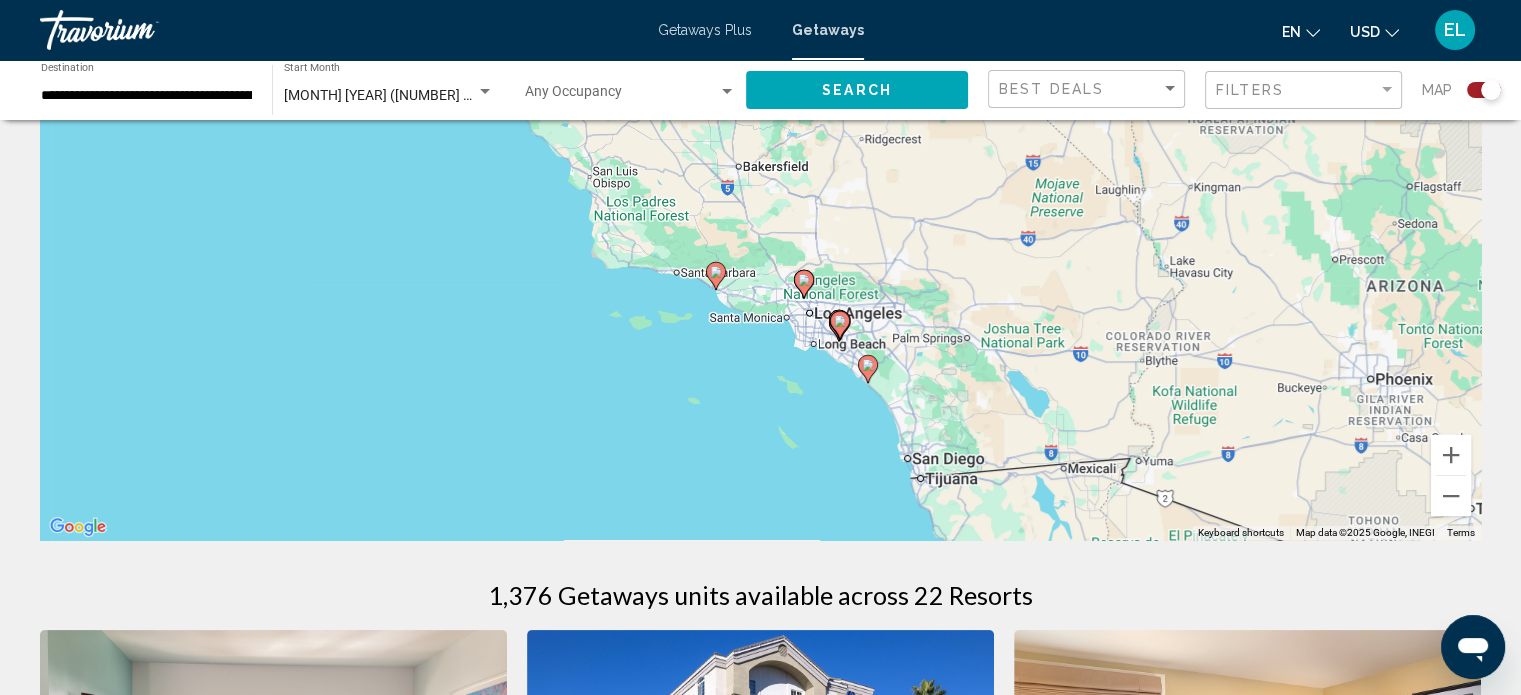 drag, startPoint x: 1178, startPoint y: 381, endPoint x: 935, endPoint y: 248, distance: 277.01624 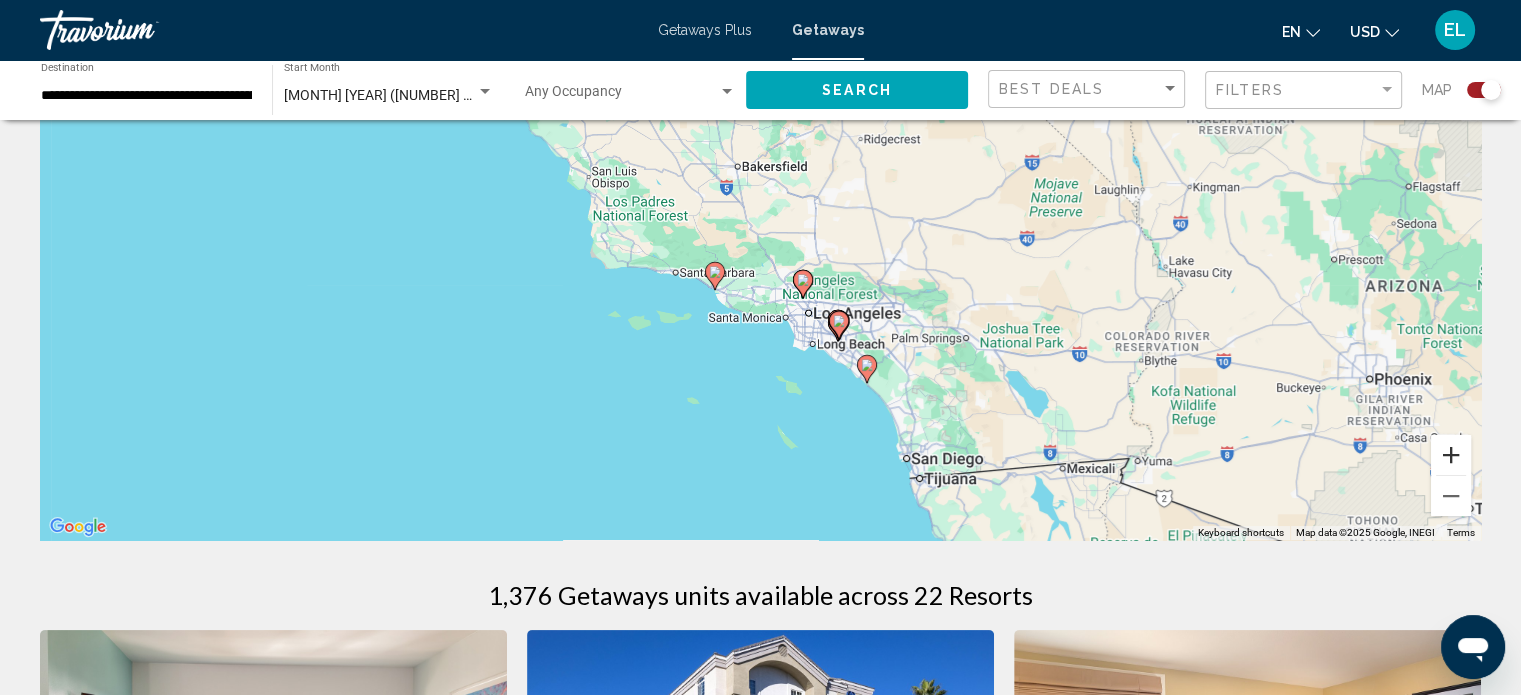 click at bounding box center (1451, 455) 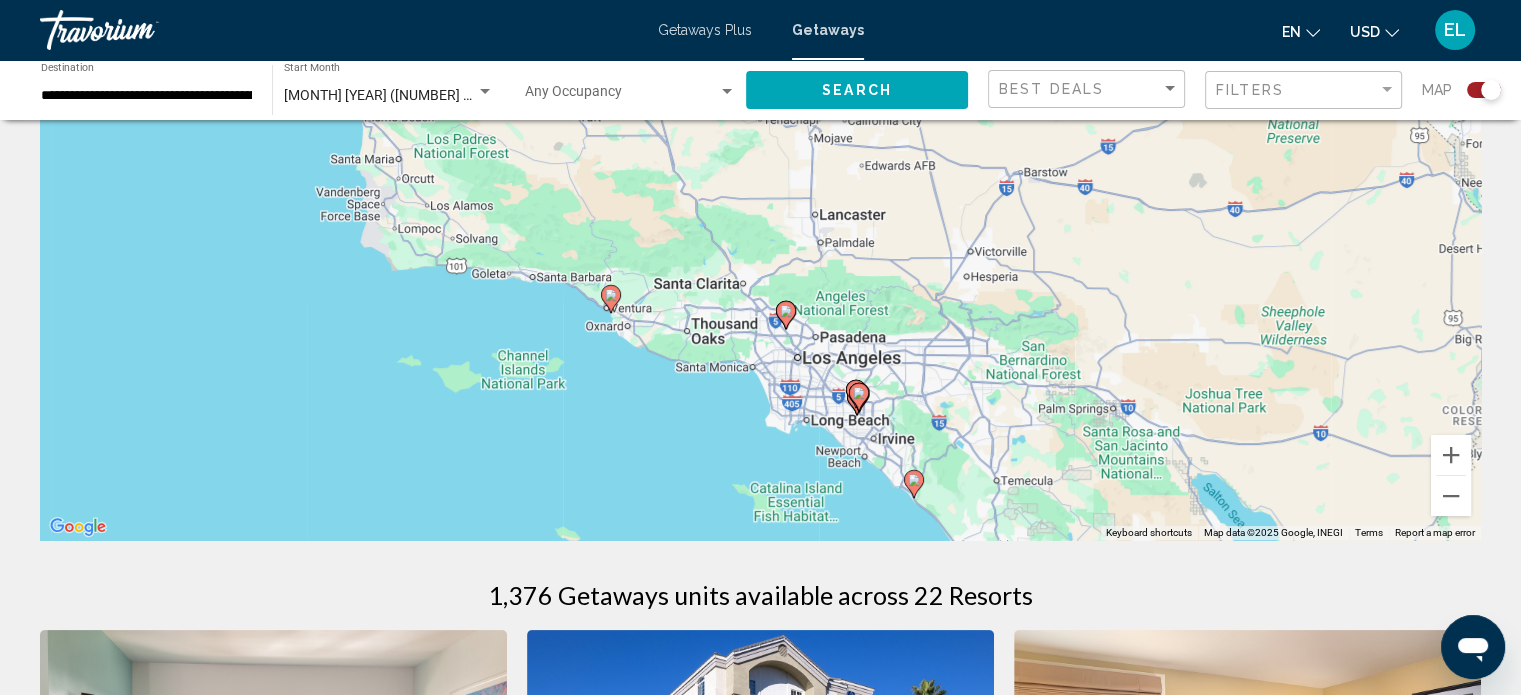 drag, startPoint x: 1133, startPoint y: 338, endPoint x: 1084, endPoint y: 313, distance: 55.00909 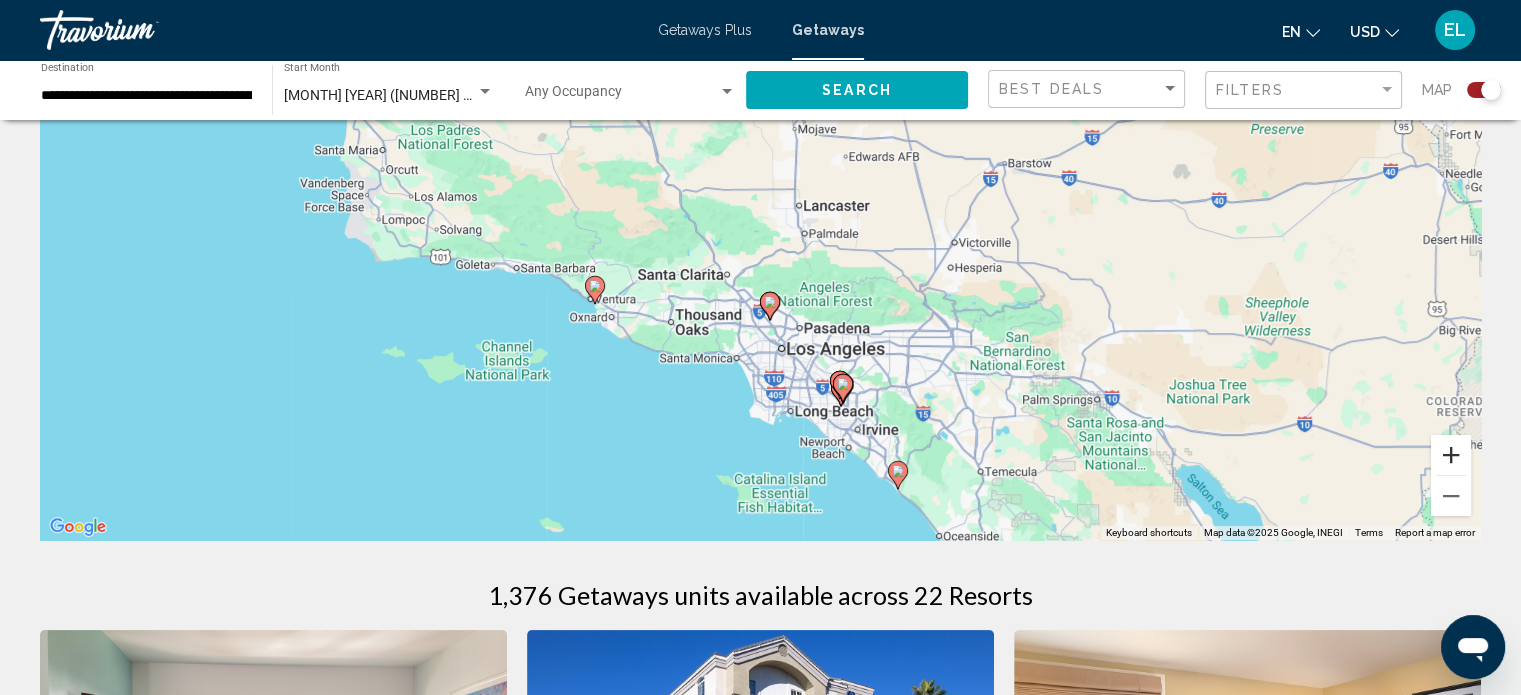 click at bounding box center (1451, 455) 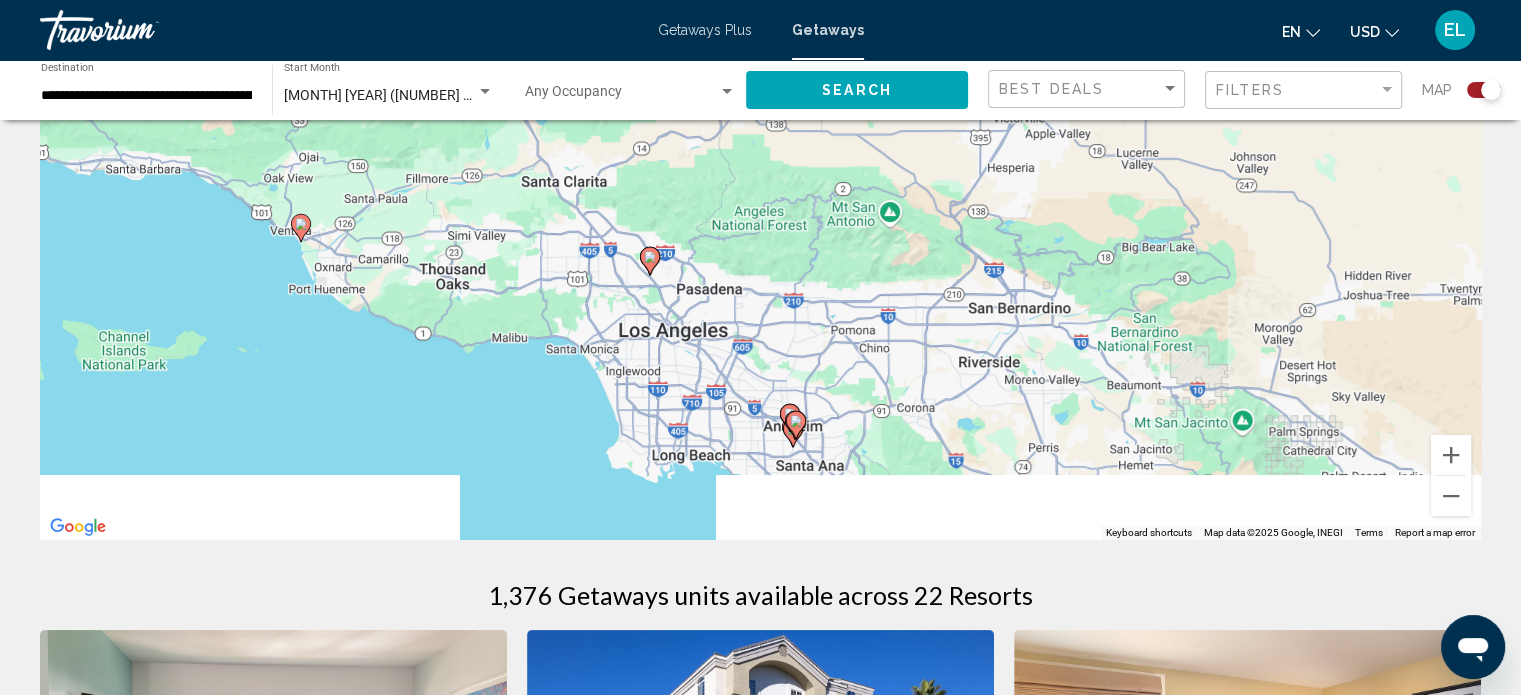 drag, startPoint x: 1128, startPoint y: 382, endPoint x: 1016, endPoint y: 266, distance: 161.24515 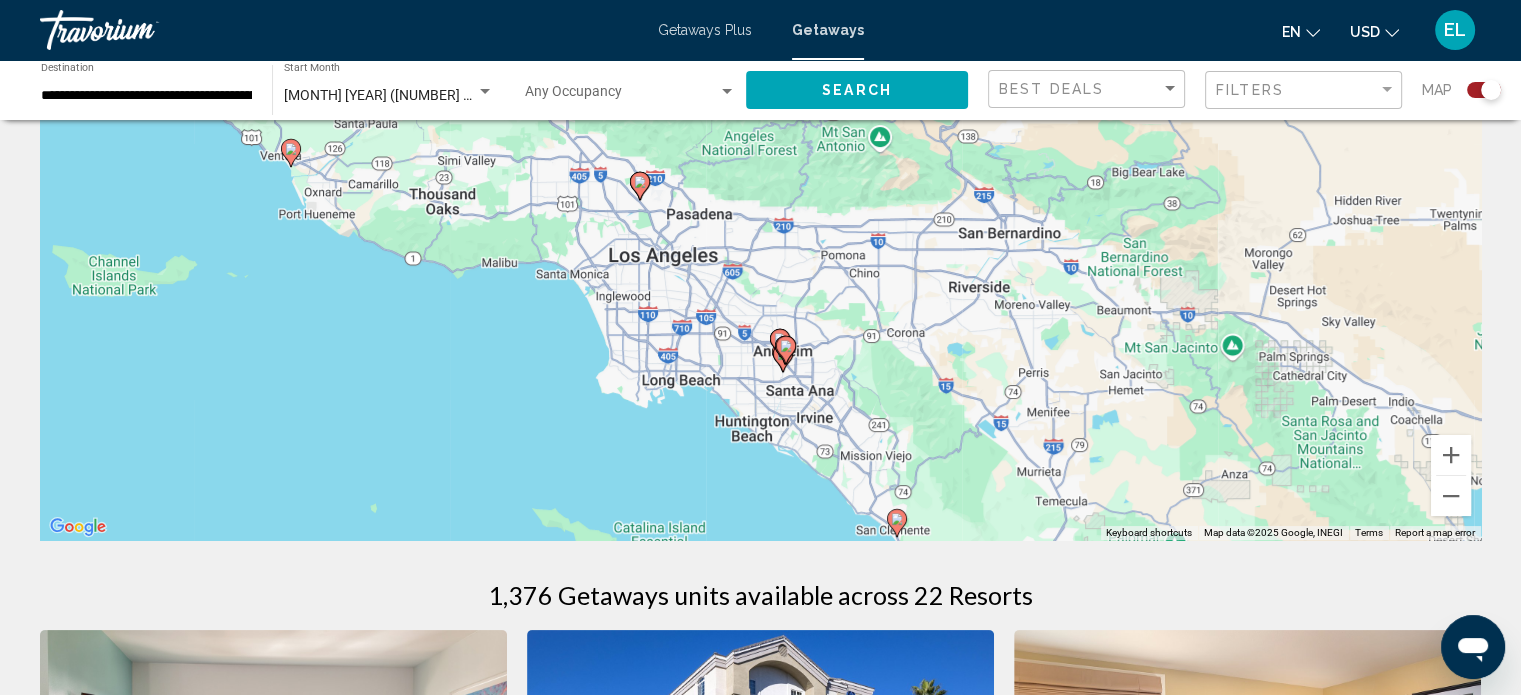 drag, startPoint x: 876, startPoint y: 383, endPoint x: 874, endPoint y: 342, distance: 41.04875 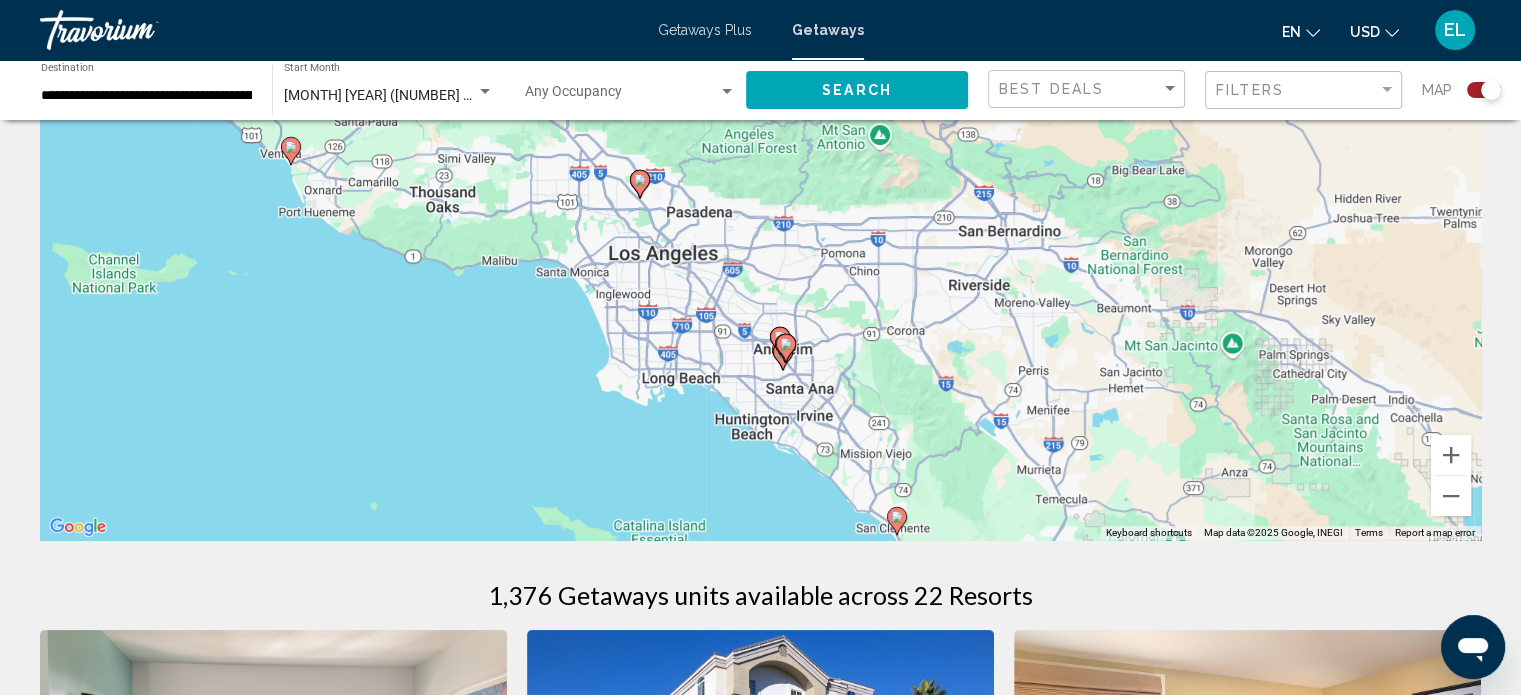 drag, startPoint x: 1013, startPoint y: 430, endPoint x: 983, endPoint y: 369, distance: 67.977936 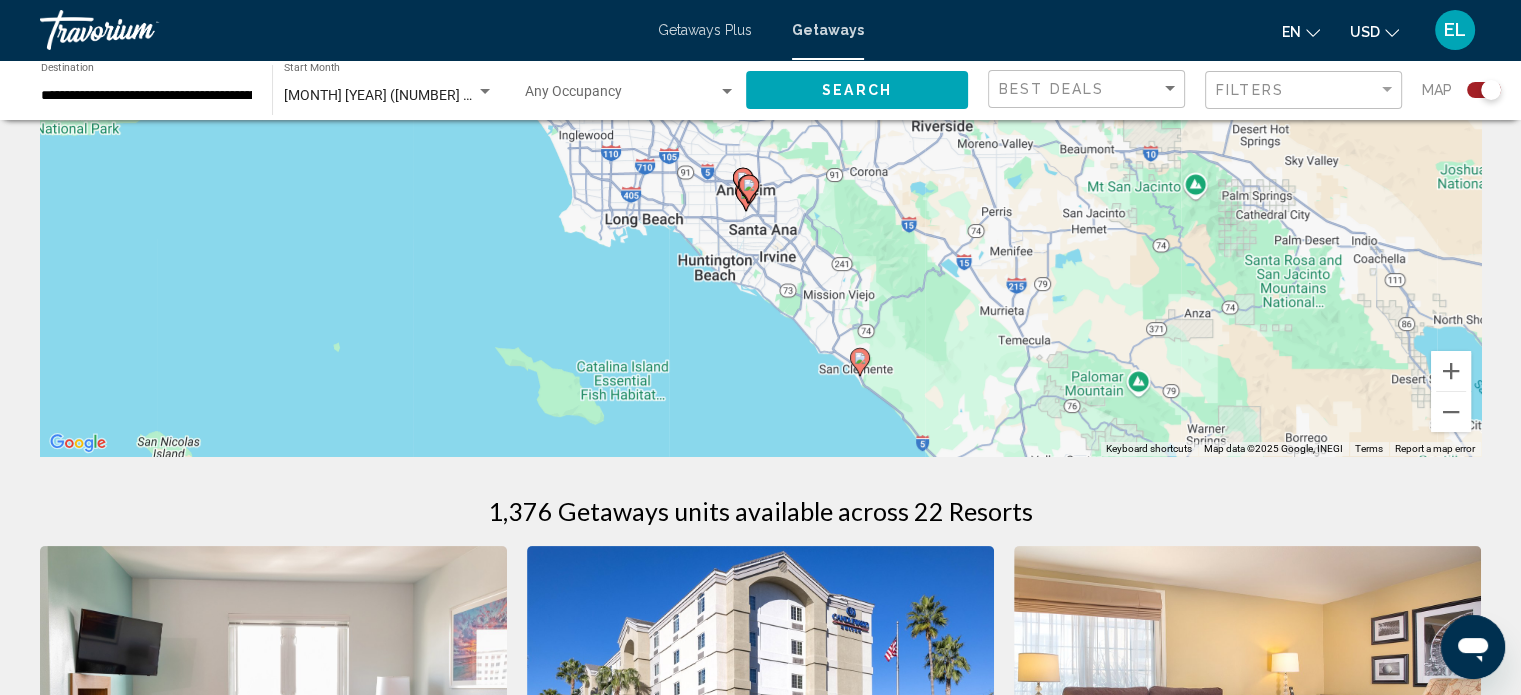 scroll, scrollTop: 100, scrollLeft: 0, axis: vertical 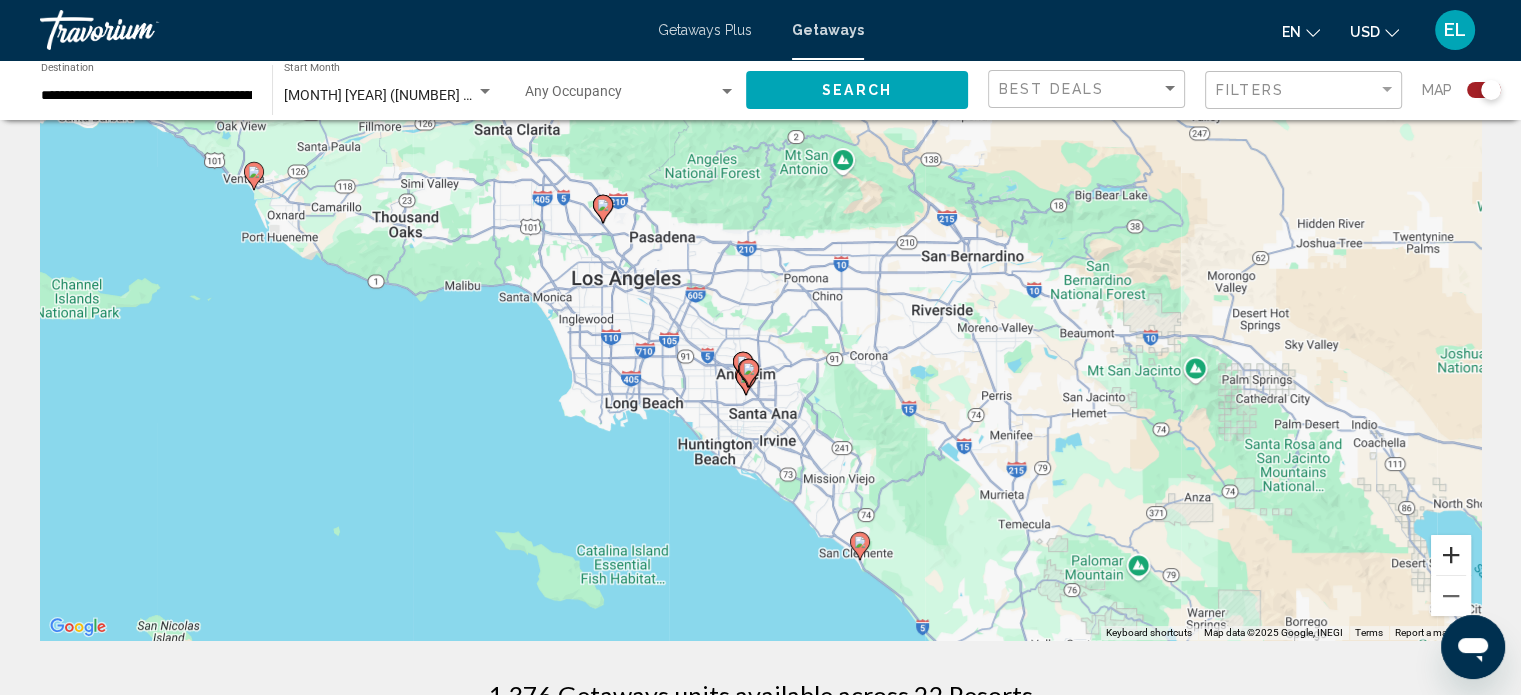 click at bounding box center (1451, 555) 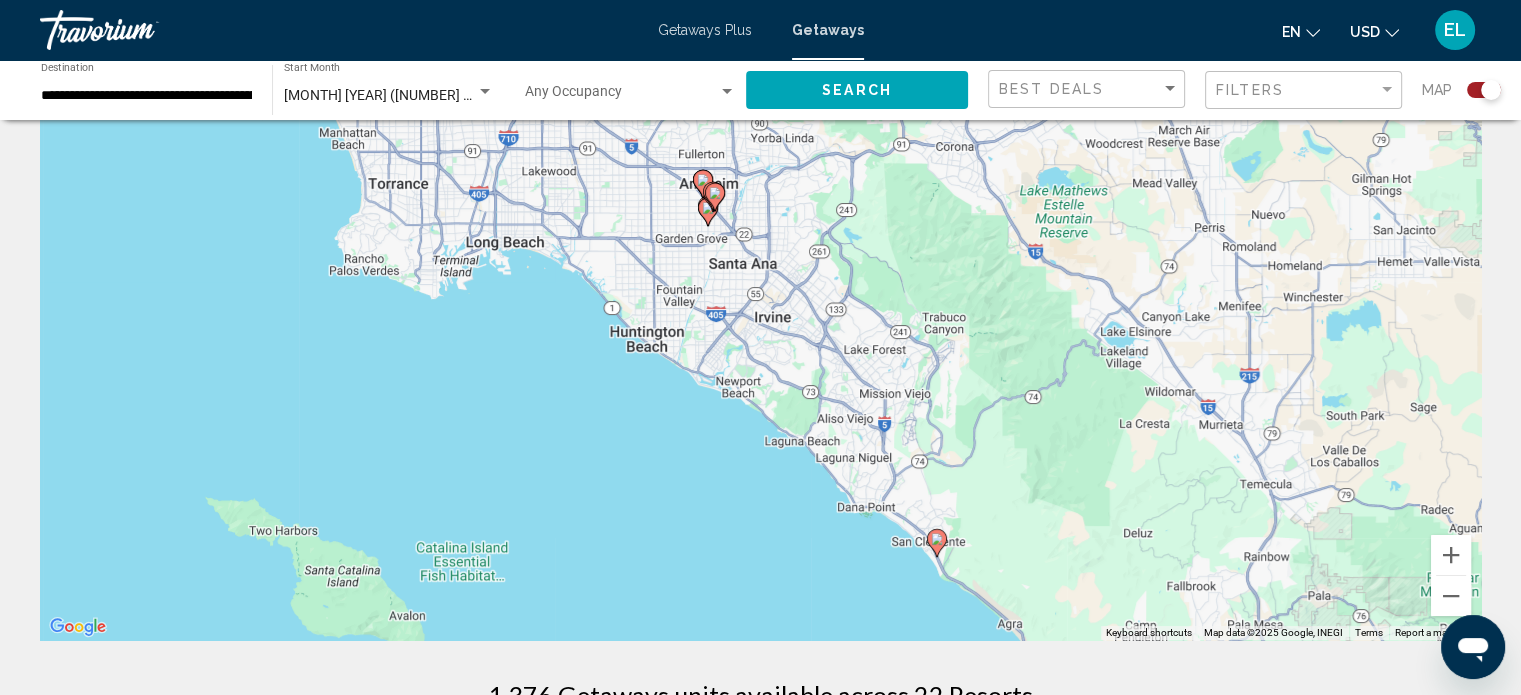 drag, startPoint x: 772, startPoint y: 500, endPoint x: 750, endPoint y: 270, distance: 231.04977 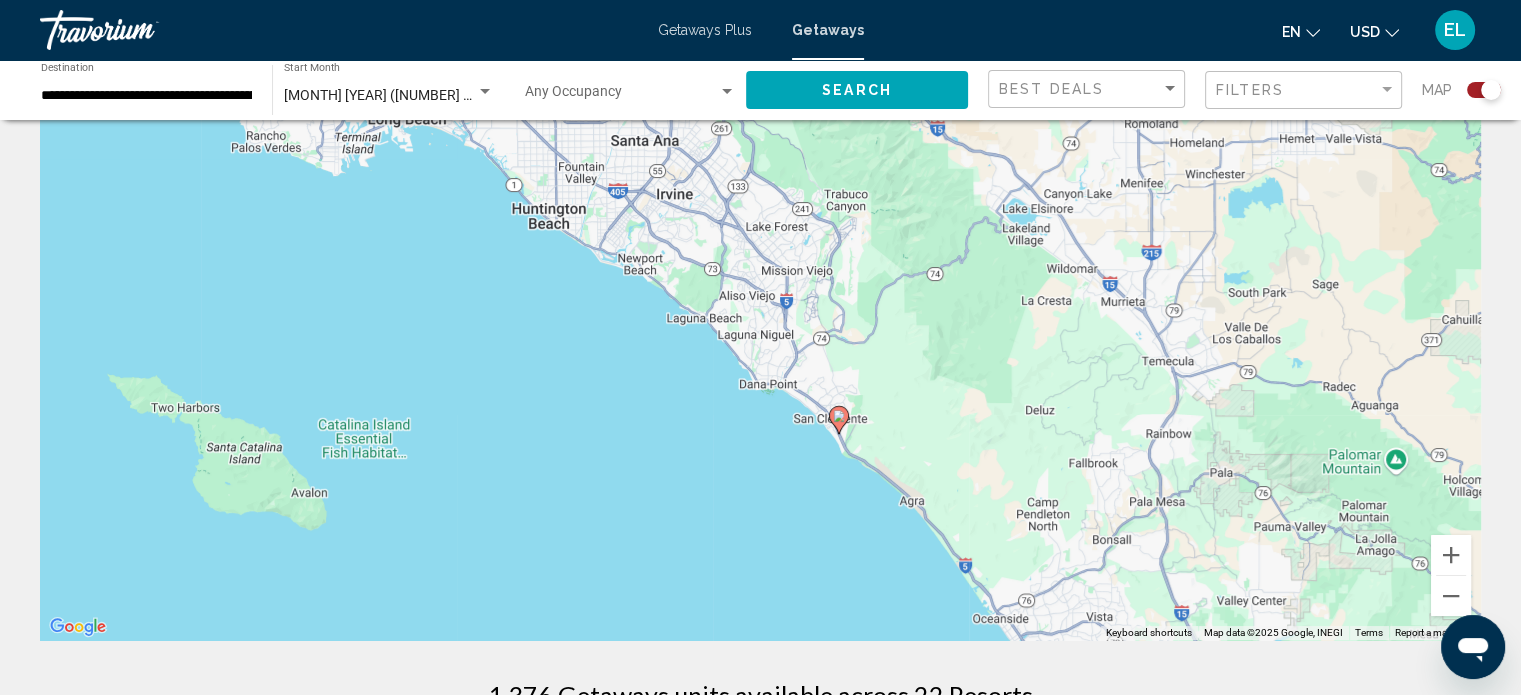 drag, startPoint x: 1044, startPoint y: 528, endPoint x: 988, endPoint y: 451, distance: 95.2103 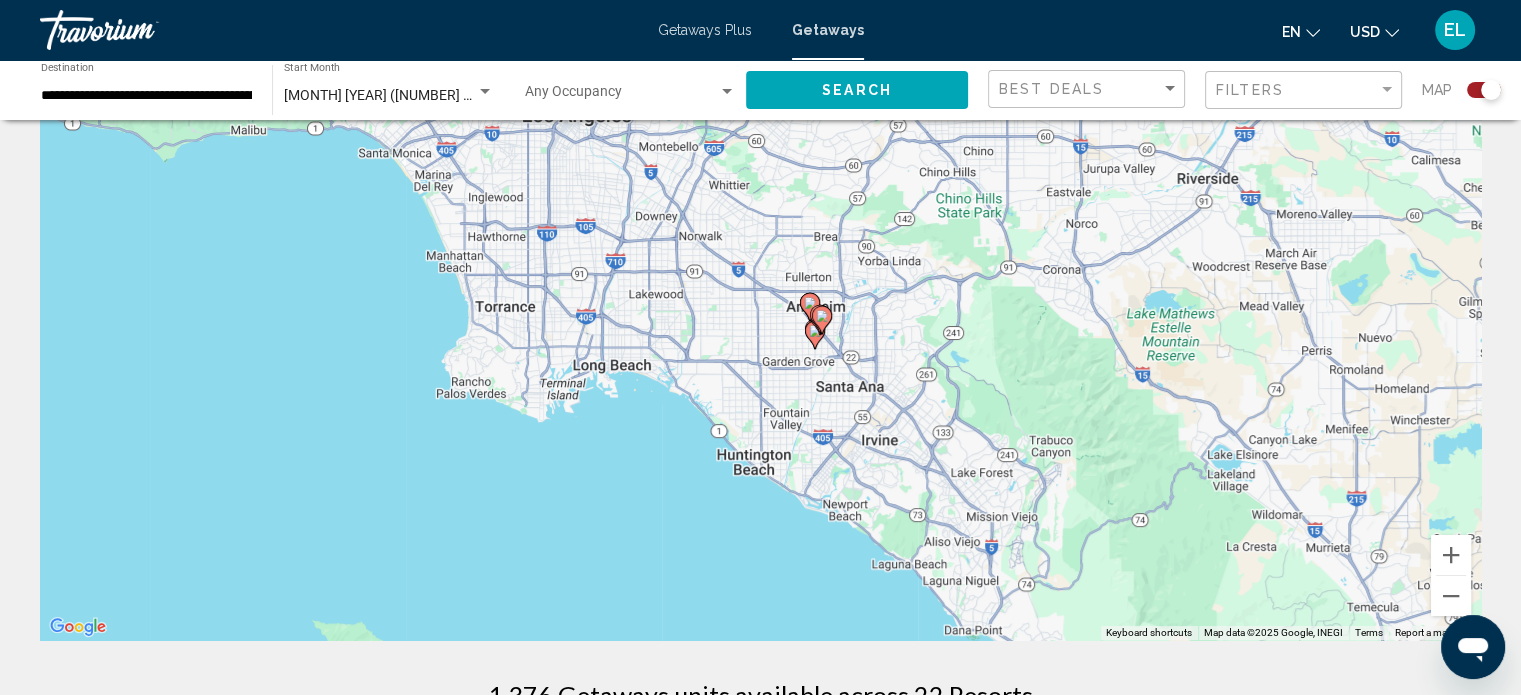 drag, startPoint x: 708, startPoint y: 361, endPoint x: 807, endPoint y: 474, distance: 150.23315 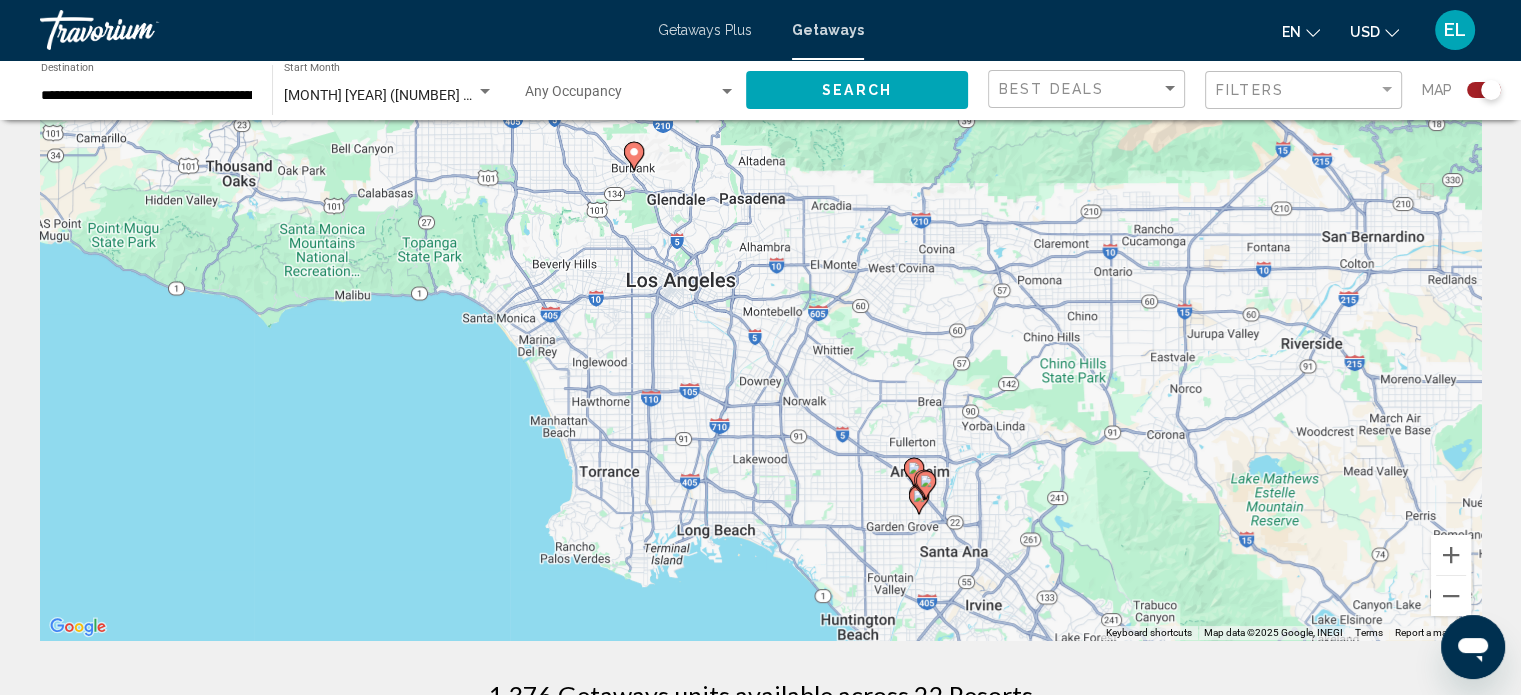 drag, startPoint x: 659, startPoint y: 347, endPoint x: 767, endPoint y: 524, distance: 207.34753 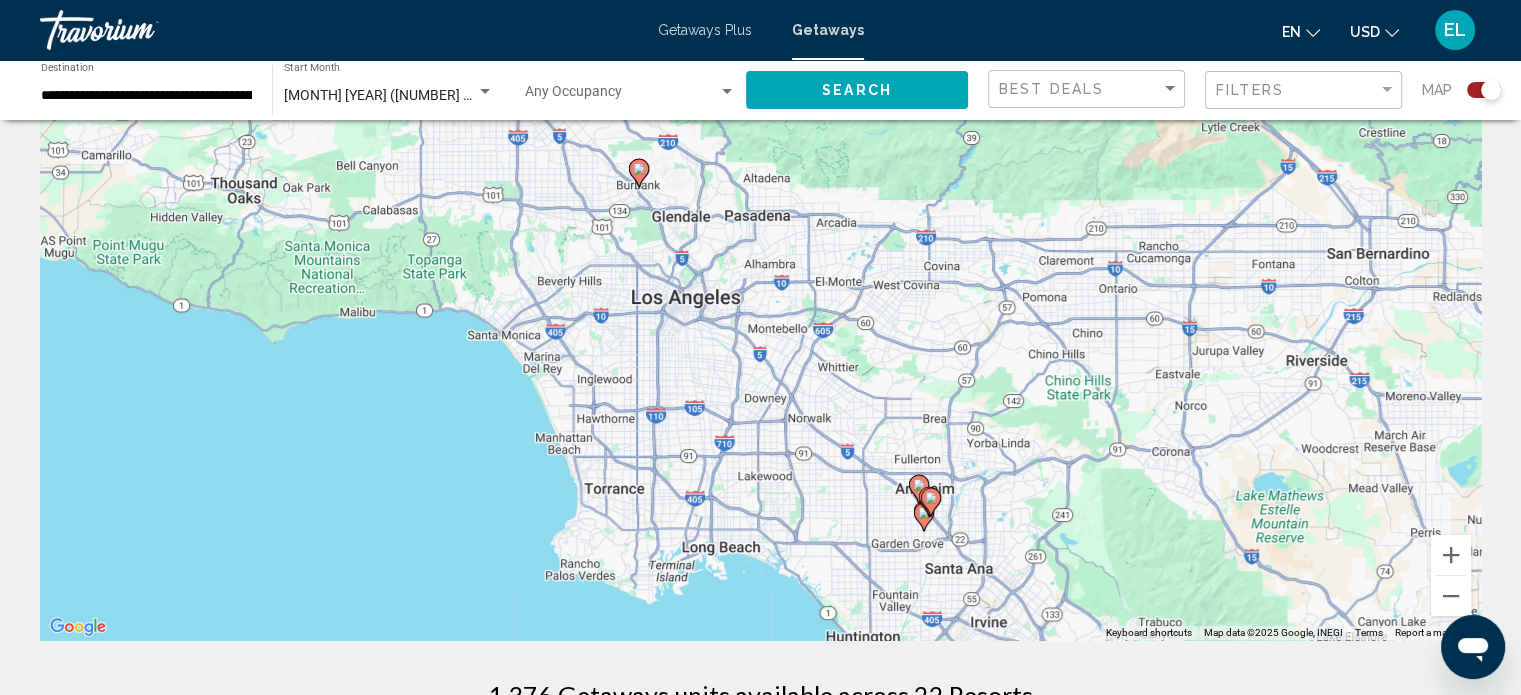 click on "To activate drag with keyboard, press Alt + Enter. Once in keyboard drag state, use the arrow keys to move the marker. To complete the drag, press the Enter key. To cancel, press Escape." at bounding box center (760, 340) 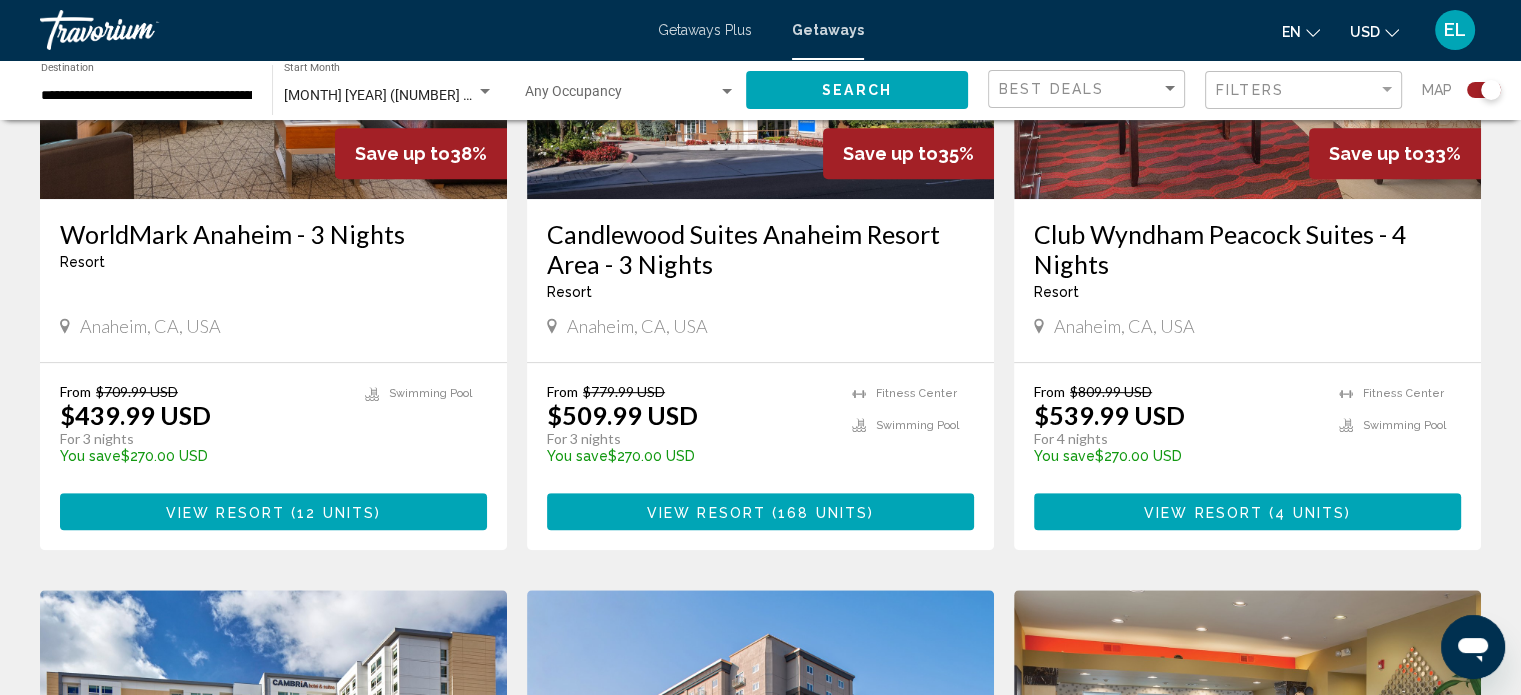 scroll, scrollTop: 800, scrollLeft: 0, axis: vertical 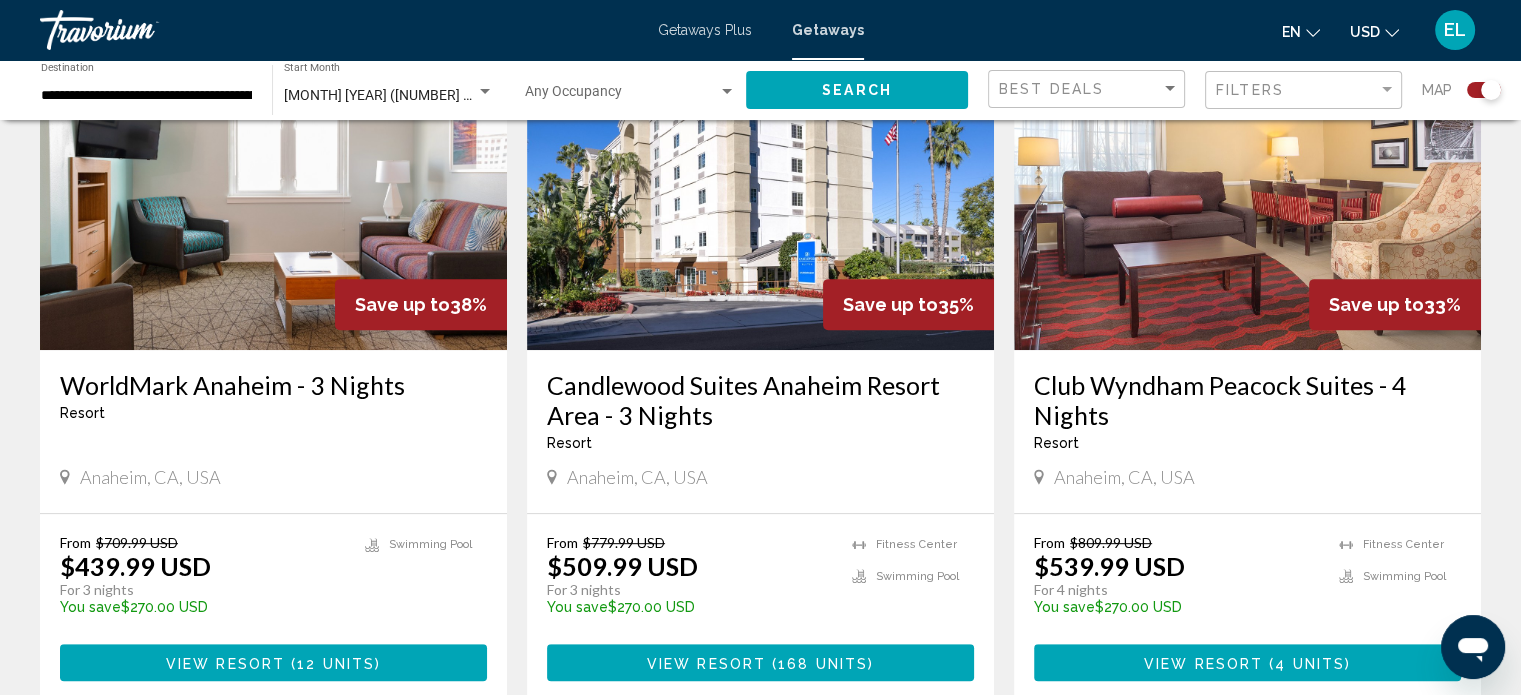 click on "WorldMark Anaheim - [NUMBER] Nights  Resort  -  This is an adults only resort" at bounding box center [273, 403] 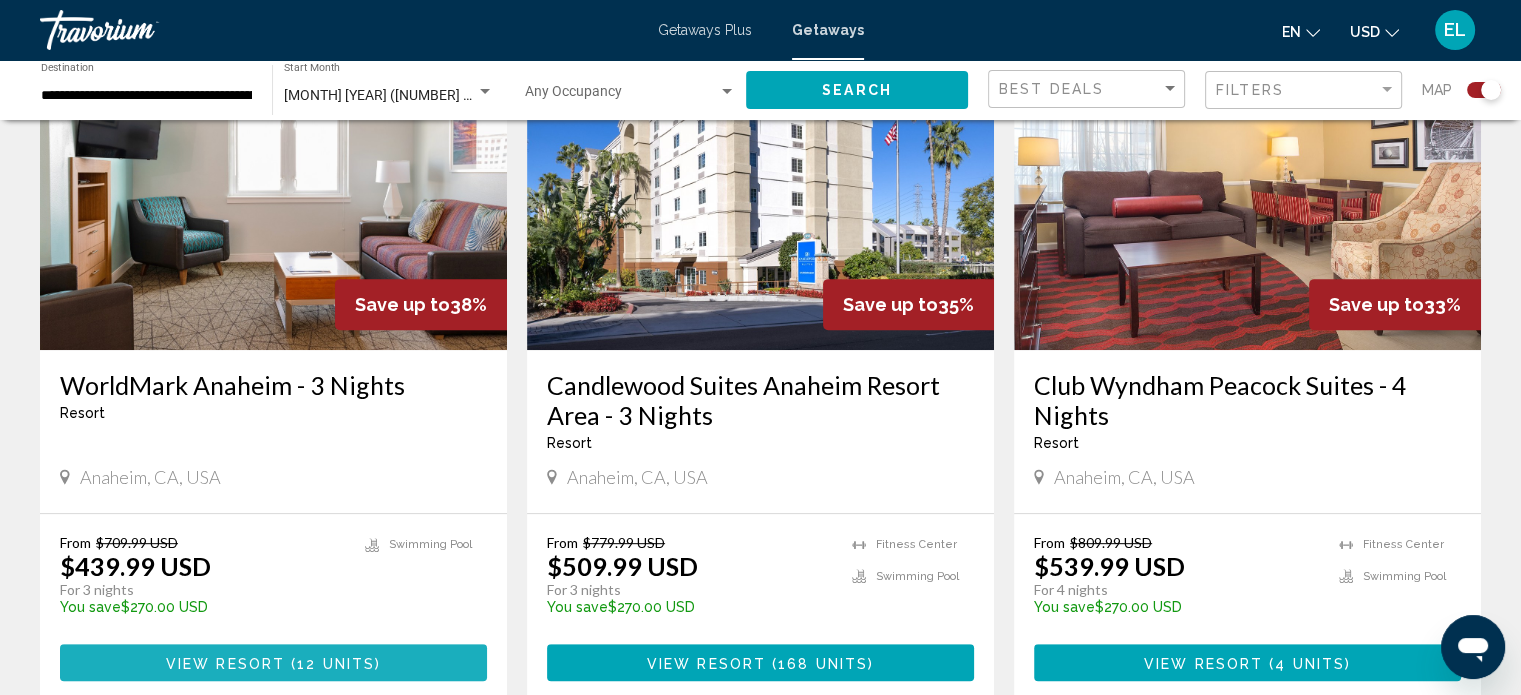 click on "View Resort    ( 12 units )" at bounding box center [273, 662] 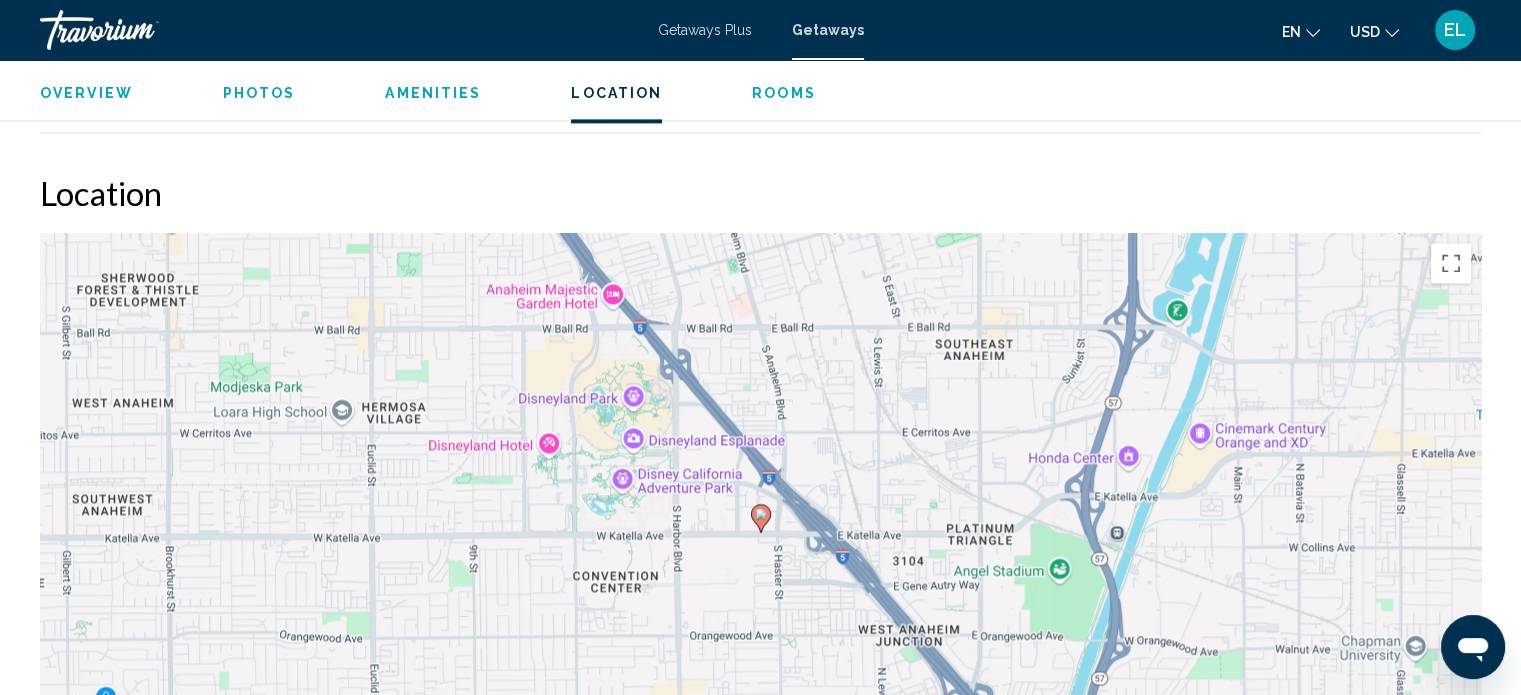 scroll, scrollTop: 2912, scrollLeft: 0, axis: vertical 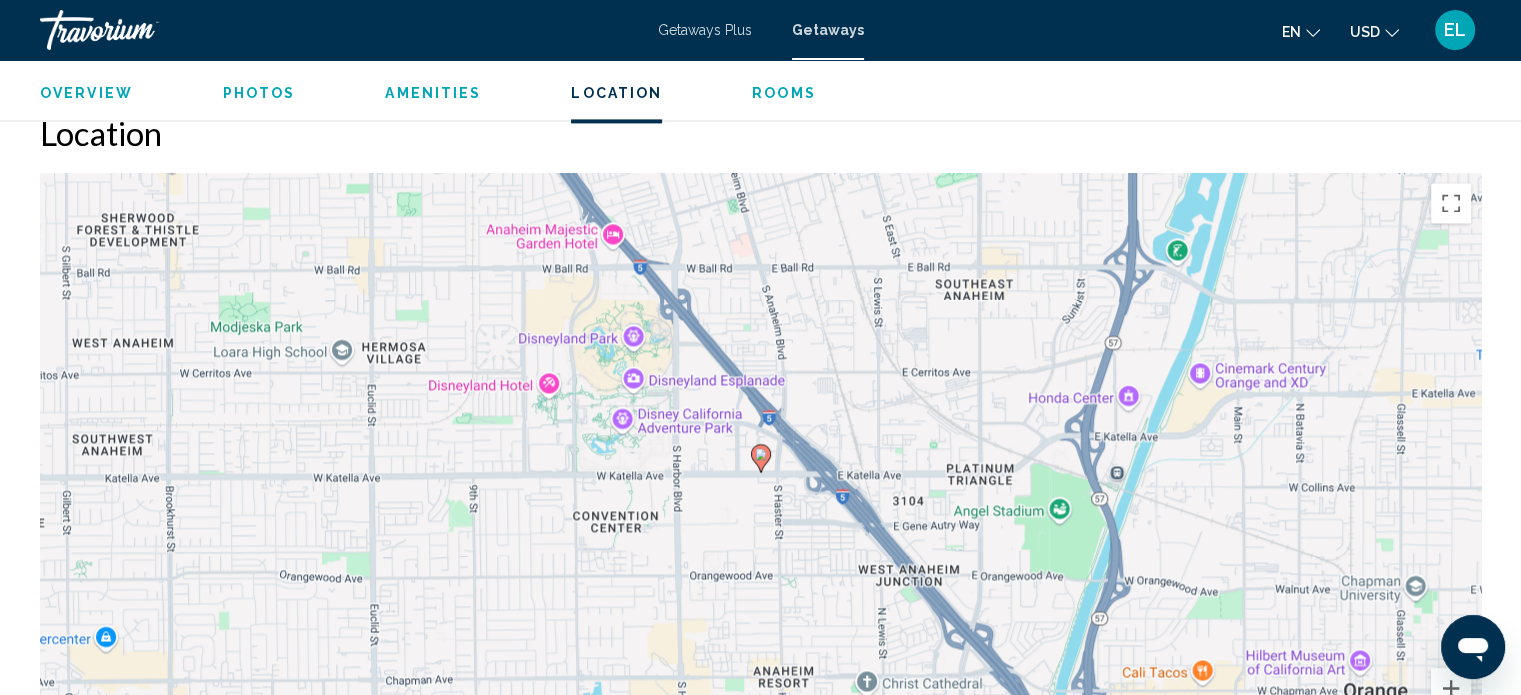 click on "Overview
Photos
Amenities
Location
Rooms
Search" 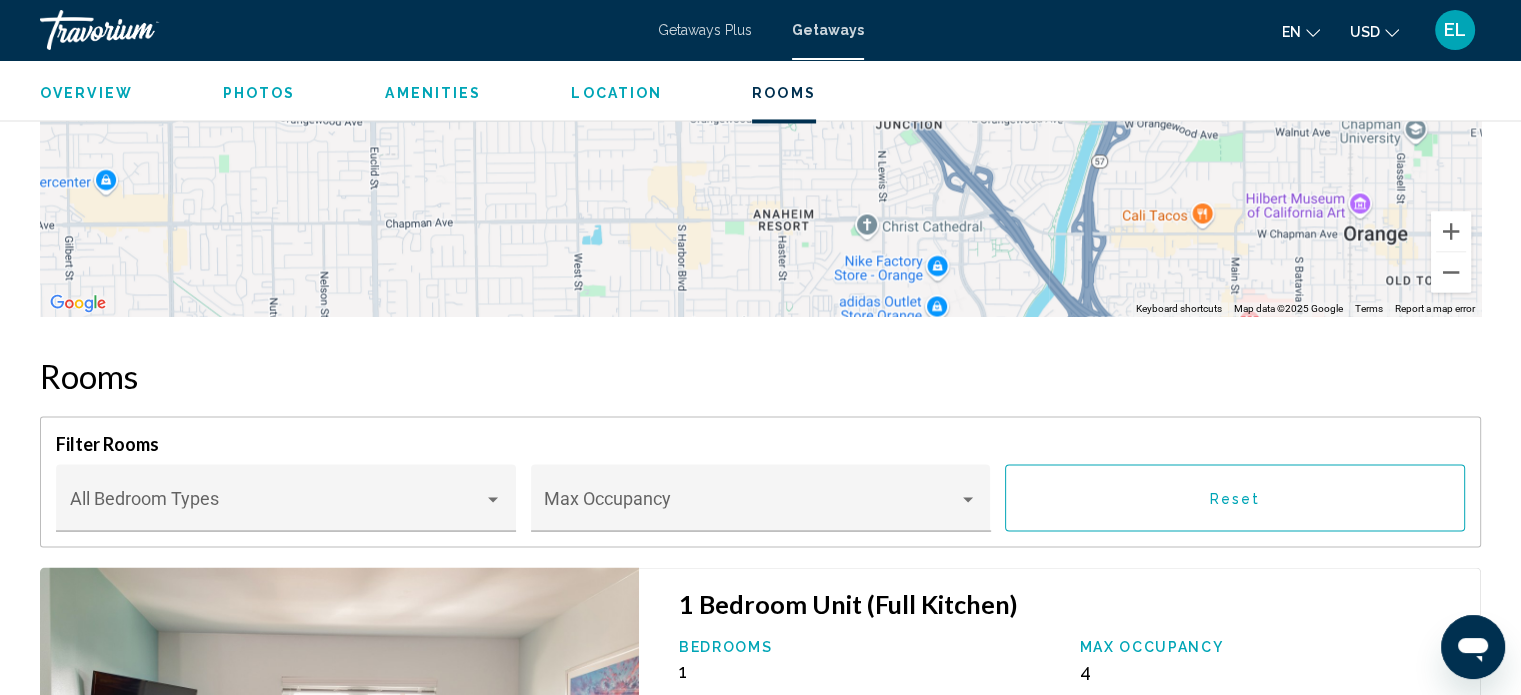scroll, scrollTop: 3204, scrollLeft: 0, axis: vertical 